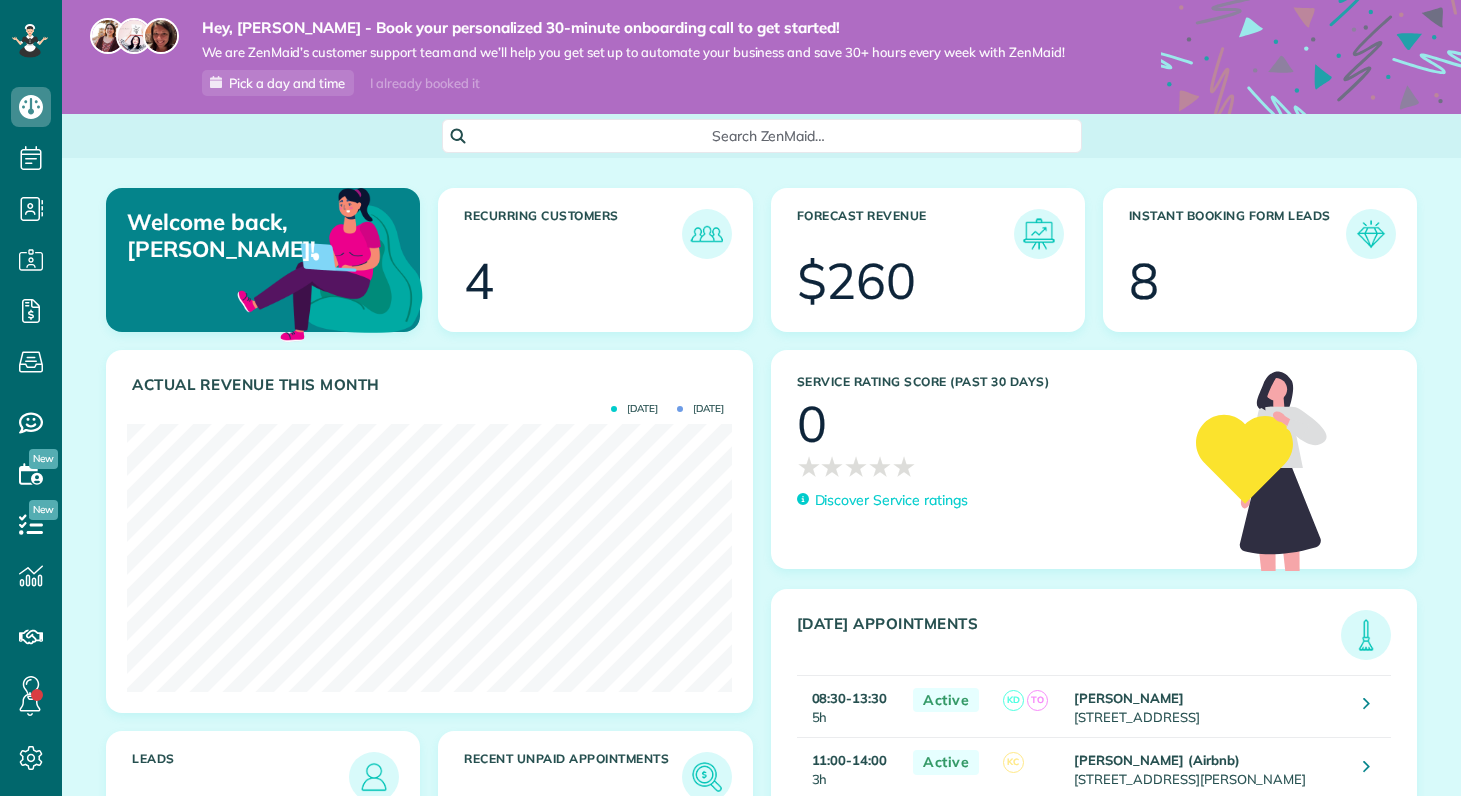 scroll, scrollTop: 0, scrollLeft: 0, axis: both 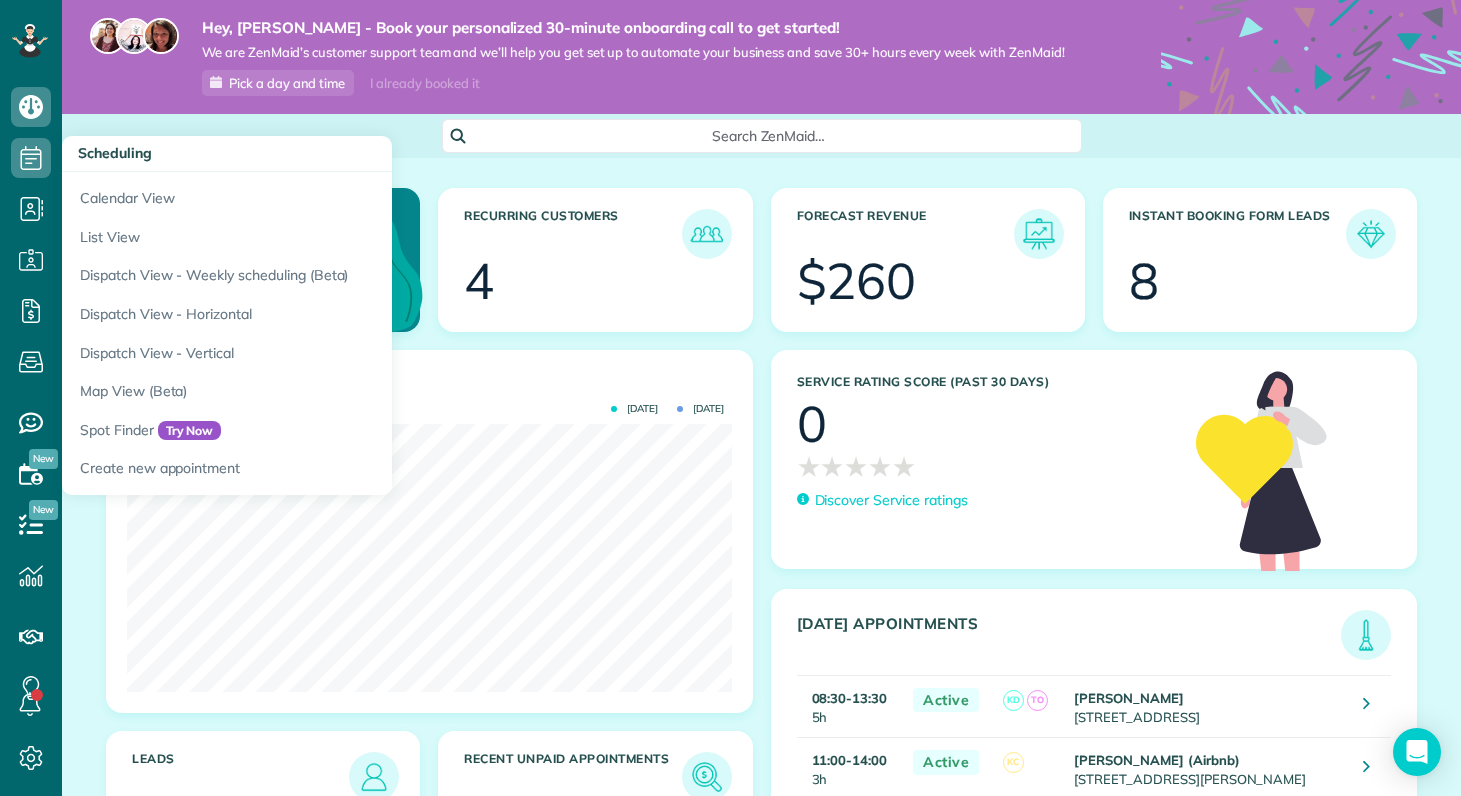 click 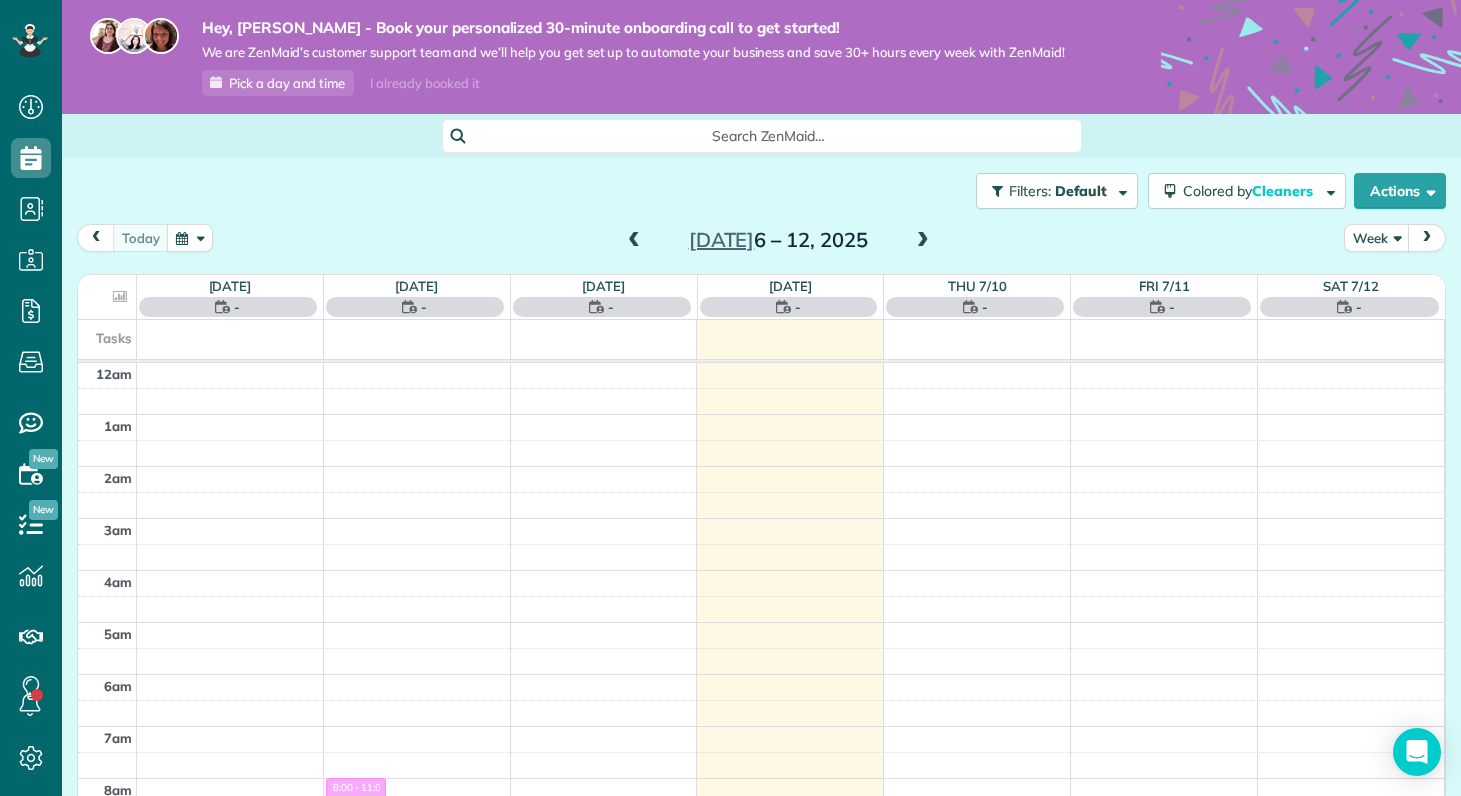 scroll, scrollTop: 0, scrollLeft: 0, axis: both 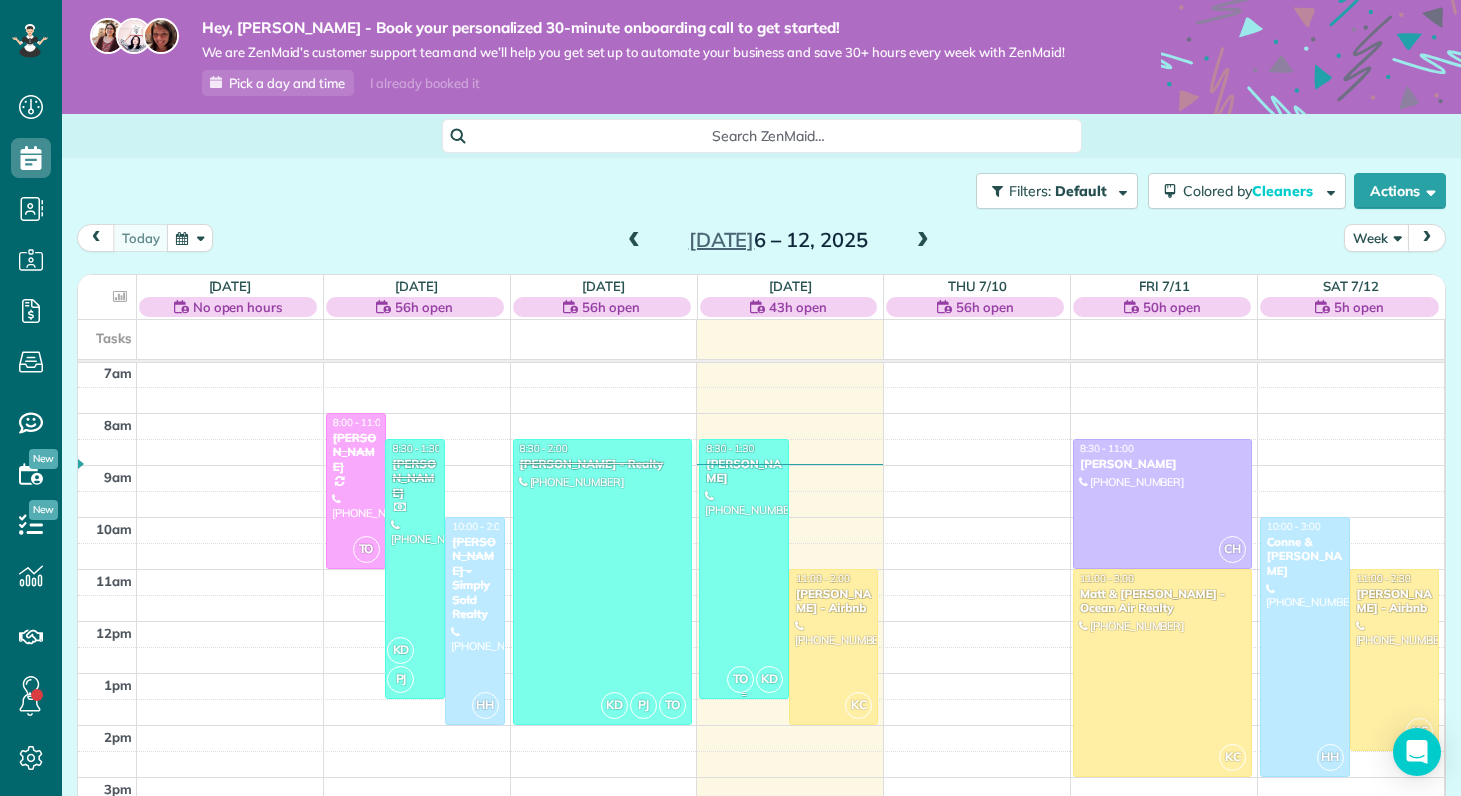 click at bounding box center (744, 569) 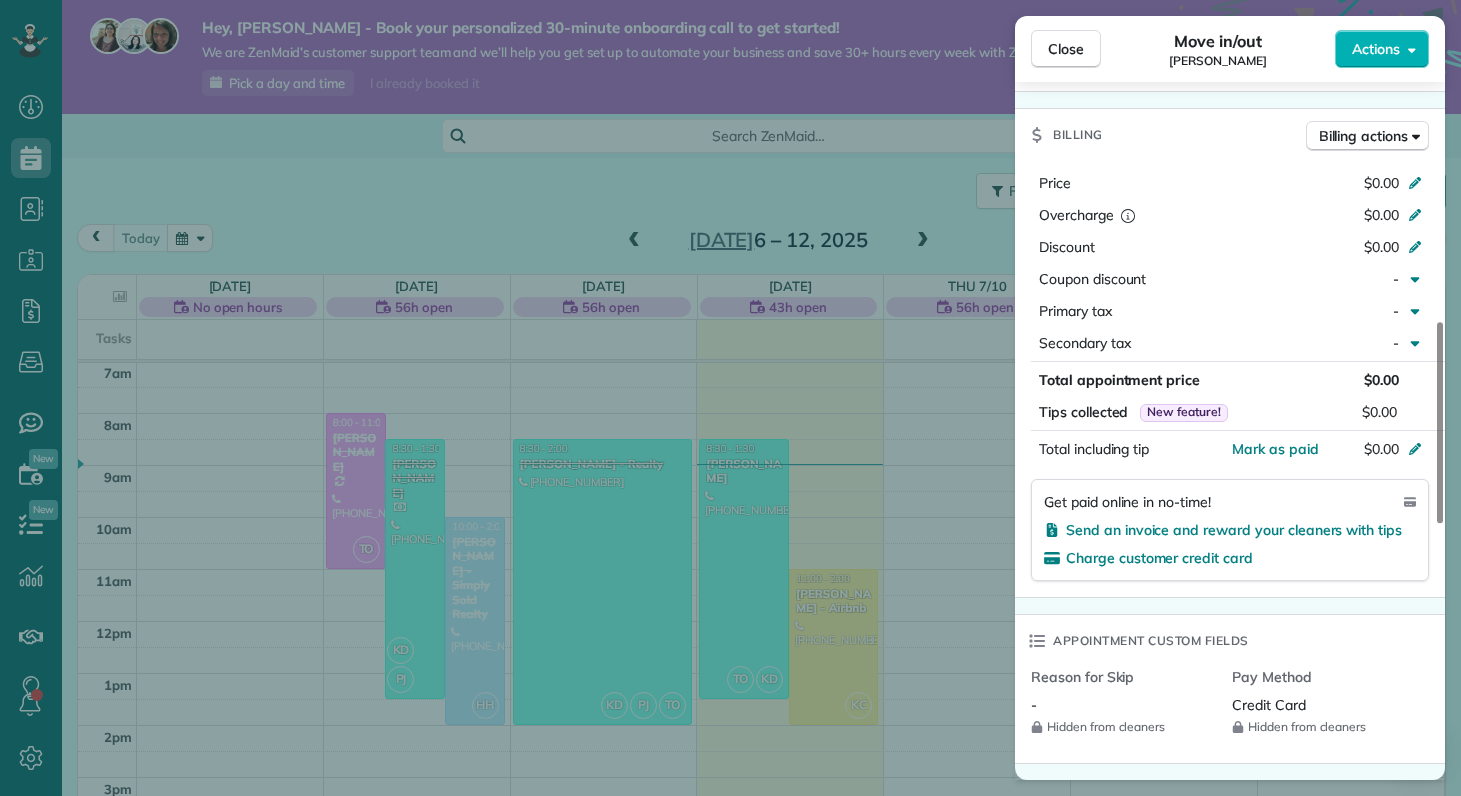 scroll, scrollTop: 826, scrollLeft: 0, axis: vertical 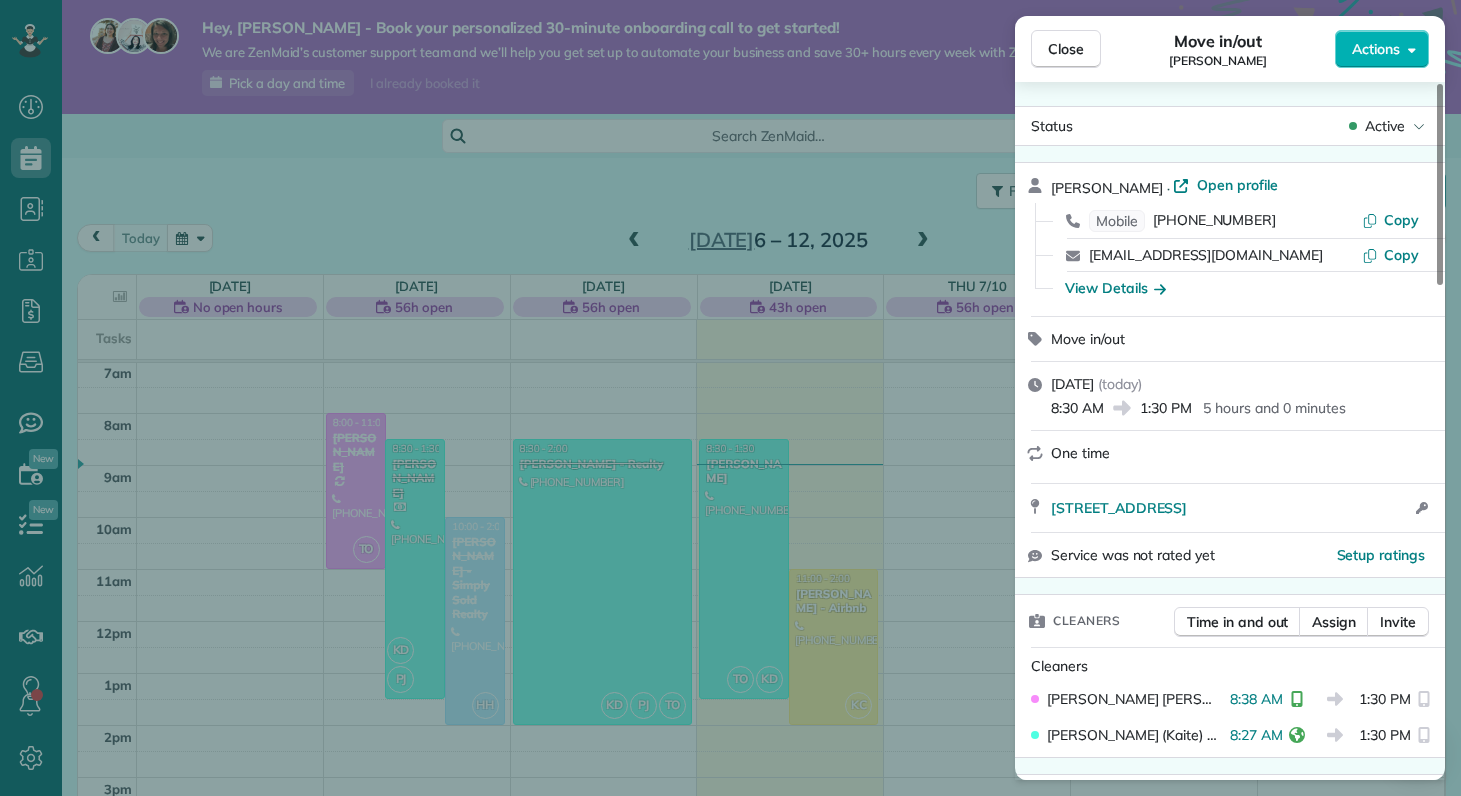 click on "Close Move in/out [PERSON_NAME] Actions Status Active [PERSON_NAME] · Open profile Mobile [PHONE_NUMBER] Copy [EMAIL_ADDRESS][DOMAIN_NAME] Copy View Details Move in/out [DATE] ( [DATE] ) 8:30 AM 1:30 PM 5 hours and 0 minutes One time [STREET_ADDRESS] Open access information Service was not rated yet Setup ratings Cleaners Time in and out Assign Invite Cleaners [PERSON_NAME] 8:38 AM 1:30 PM [PERSON_NAME] (Kaite)   Delorme 8:27 AM 1:30 PM Checklist Try Now Move In/Out Checklist  ⋅  v1 includes 32 items Details Unassign Billing Billing actions Price $0.00 Overcharge $0.00 Discount $0.00 Coupon discount - Primary tax - Secondary tax - Total appointment price $0.00 Tips collected New feature! $0.00 [PERSON_NAME] as paid Total including tip $0.00 Get paid online in no-time! Send an invoice and reward your cleaners with tips Charge customer credit card Appointment custom fields Reason for Skip - Hidden from cleaners Pay Method Credit Card Hidden from cleaners Work items Move In/Out    Notes 0" at bounding box center (730, 398) 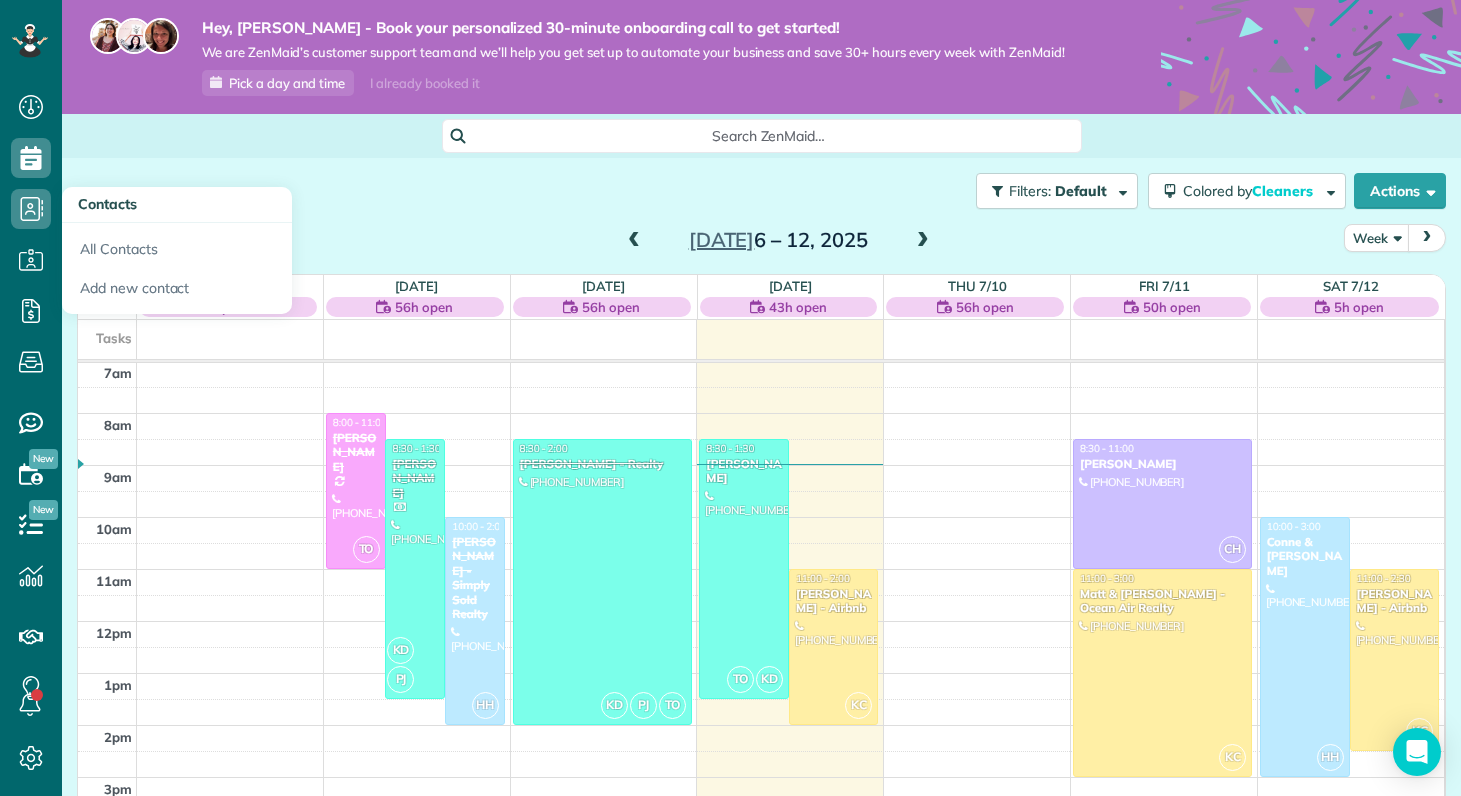 click 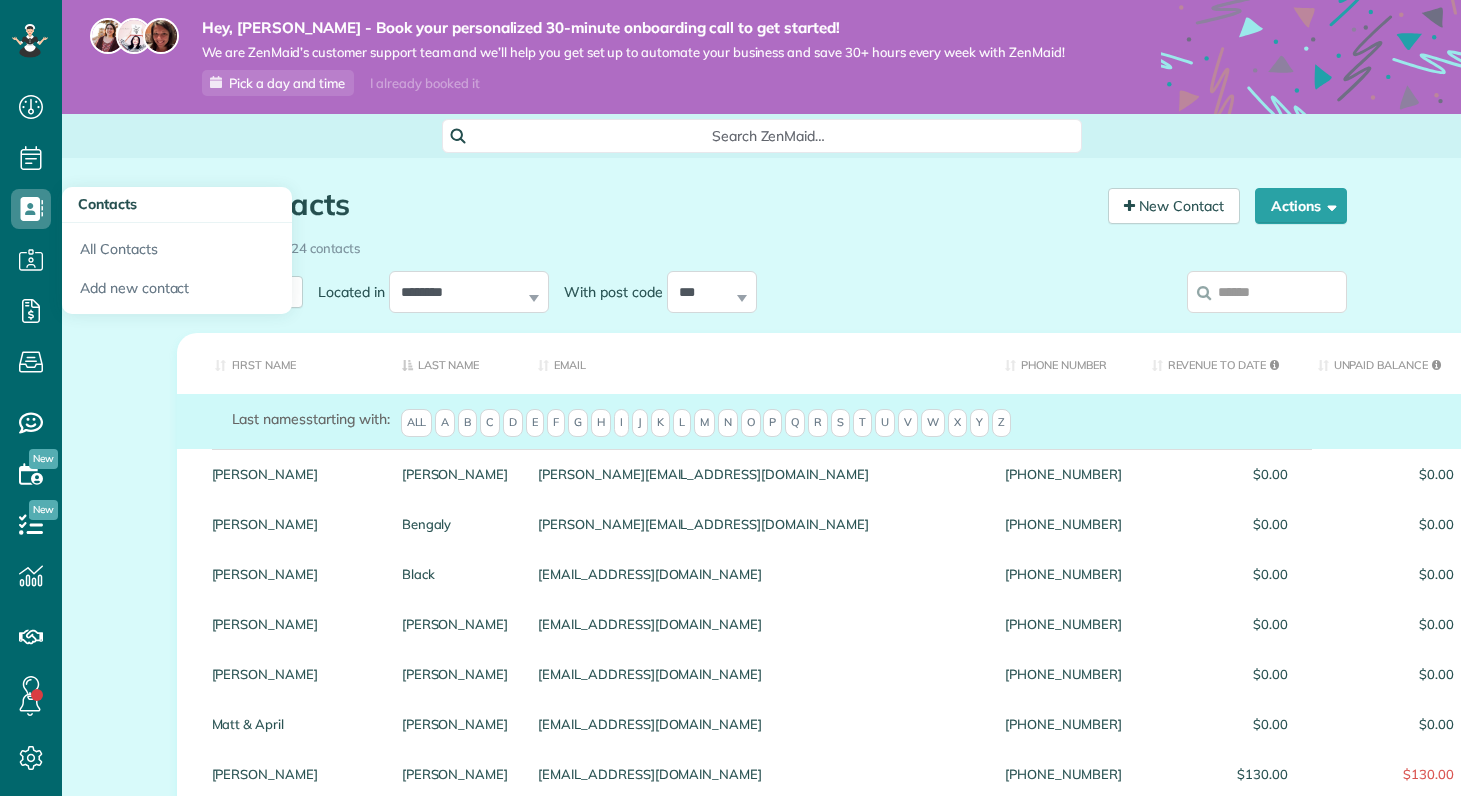scroll, scrollTop: 0, scrollLeft: 0, axis: both 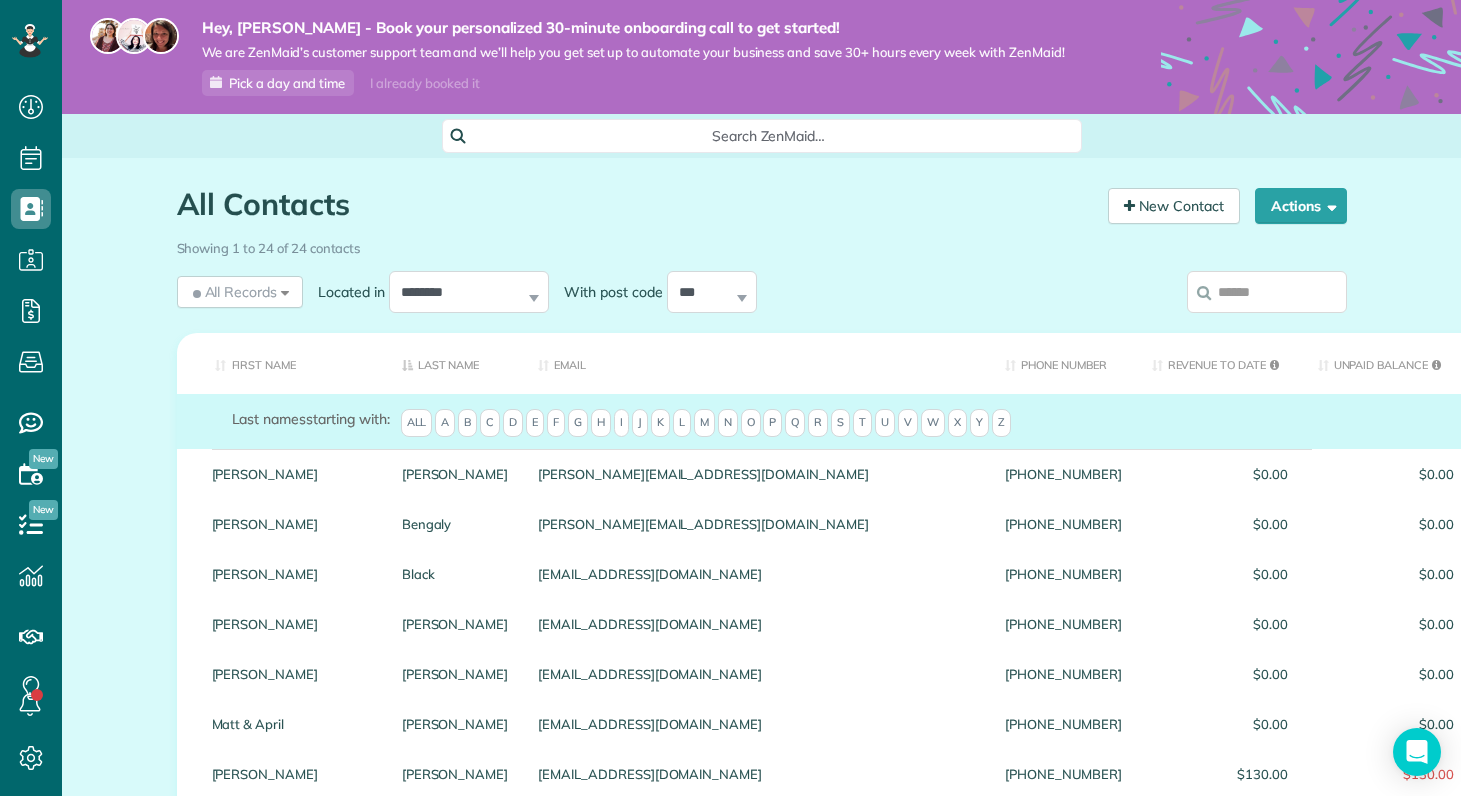 click on "G" at bounding box center [578, 423] 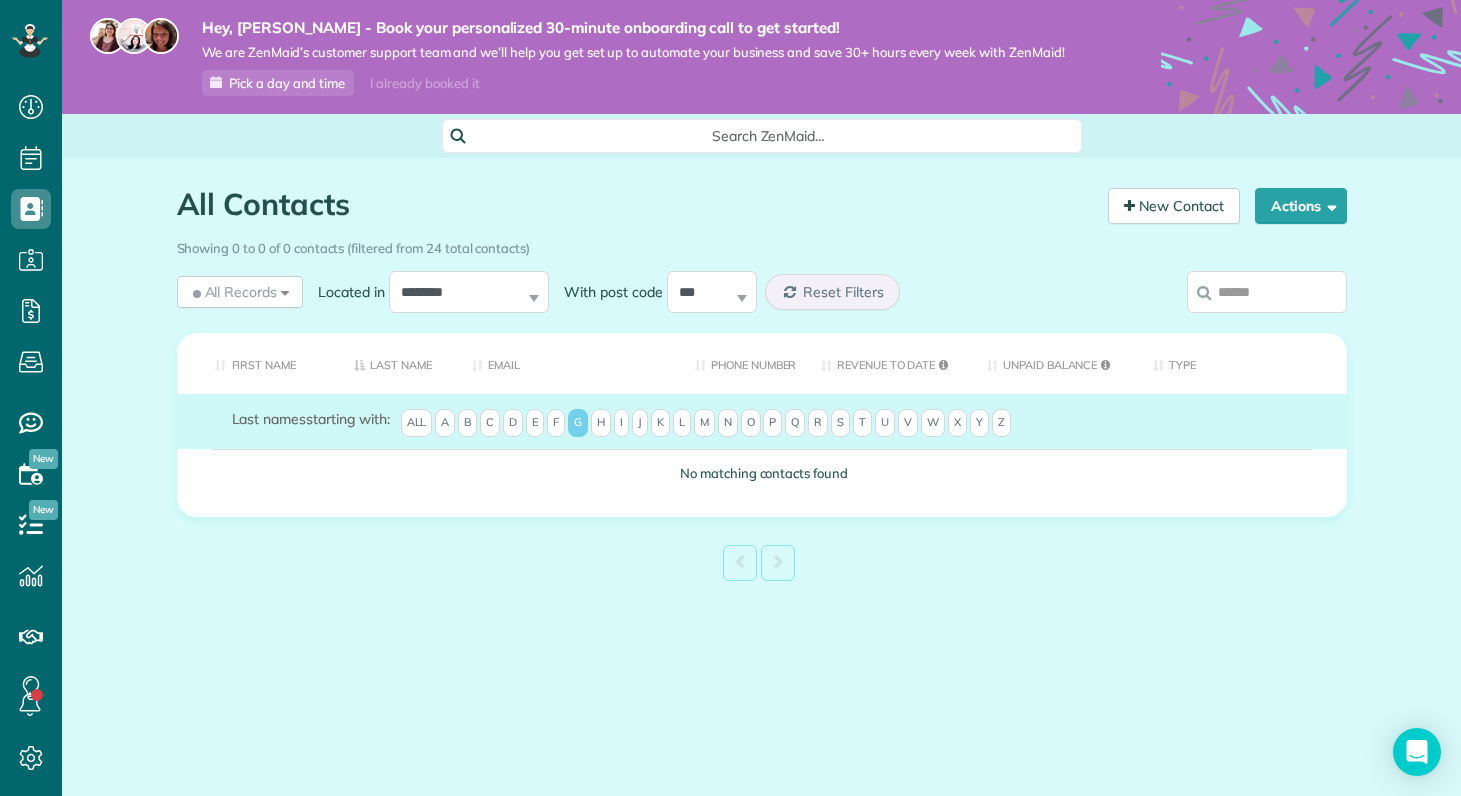 click on "All" at bounding box center [417, 423] 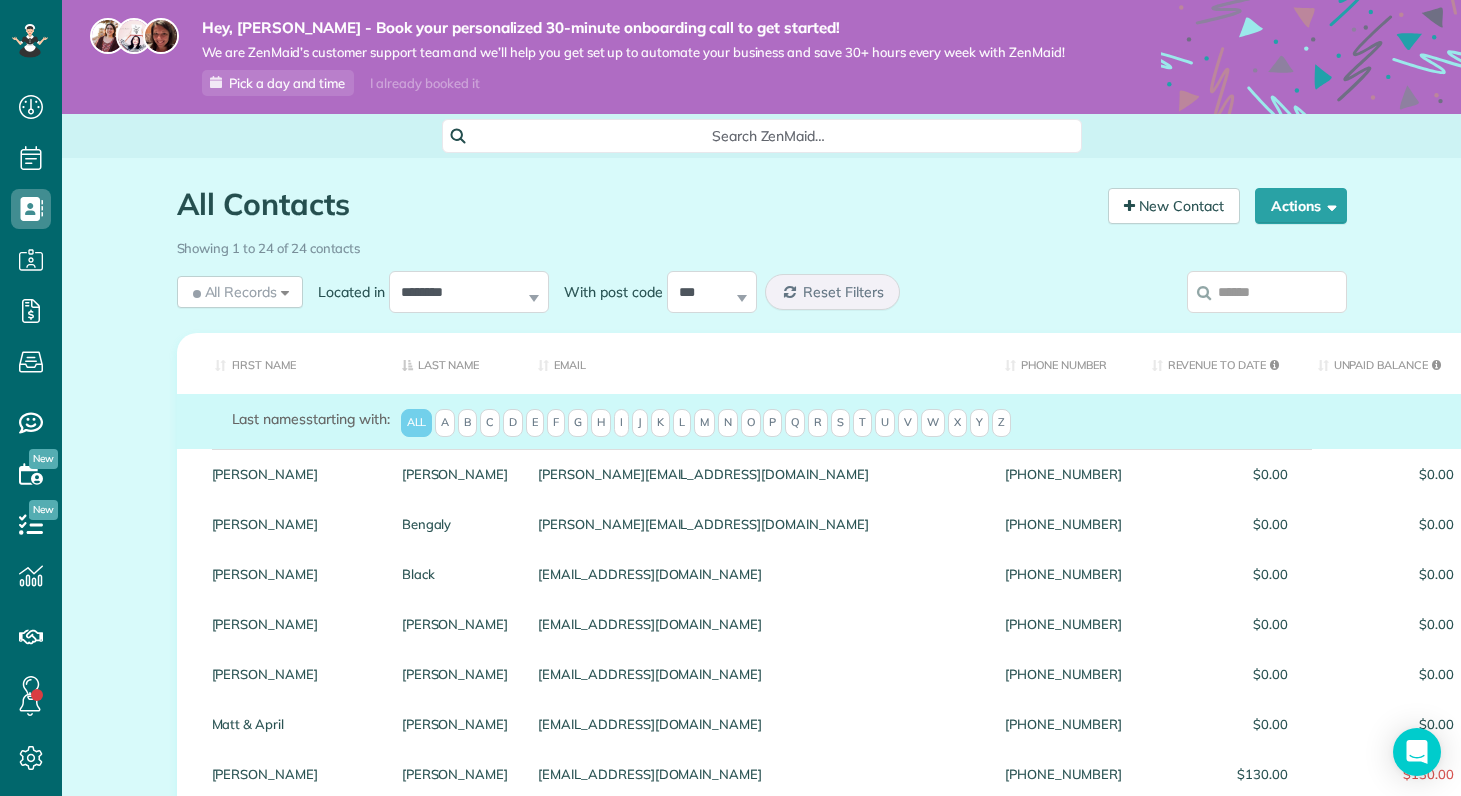 click on "M" at bounding box center (704, 423) 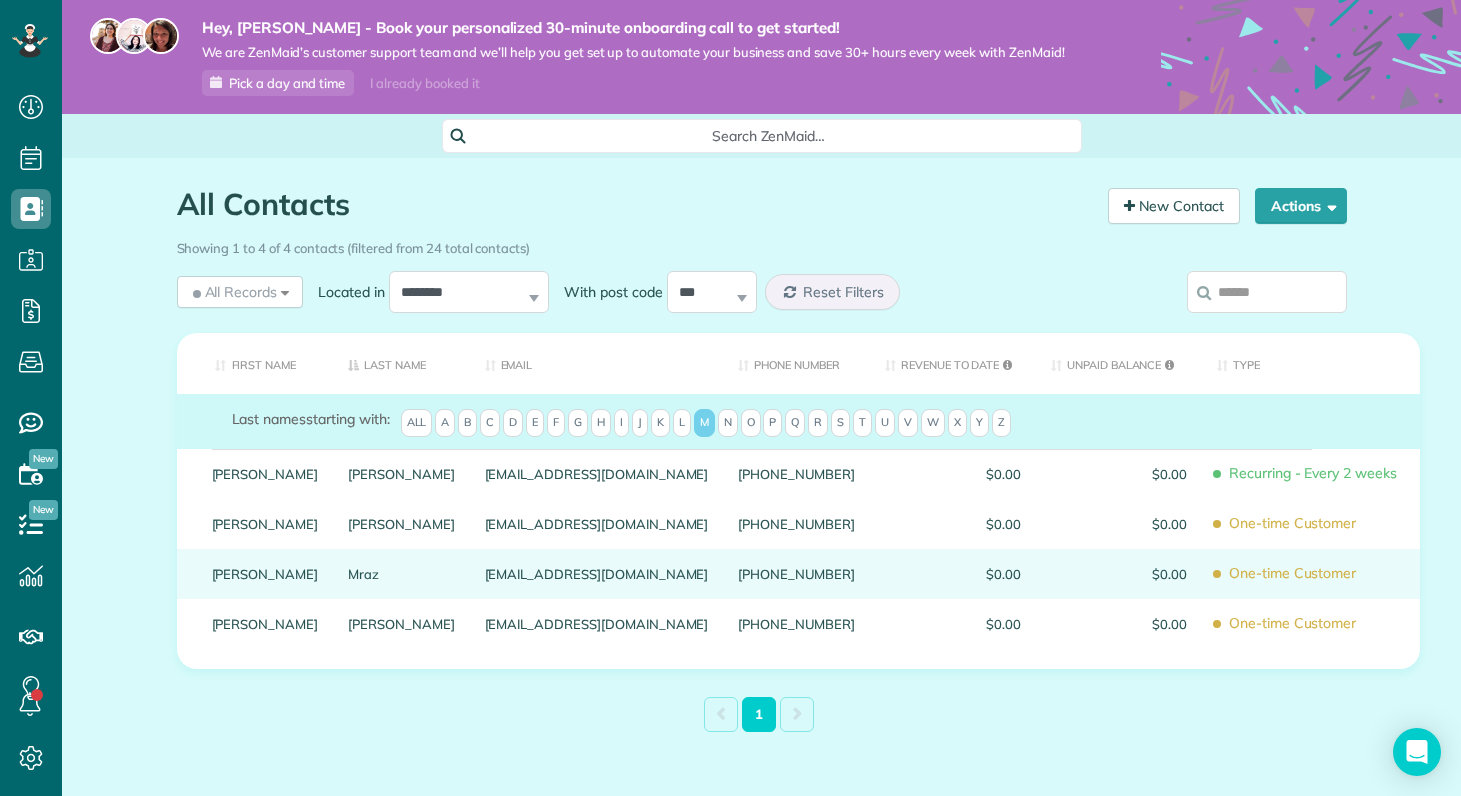 click on "Geoffrey" at bounding box center (265, 574) 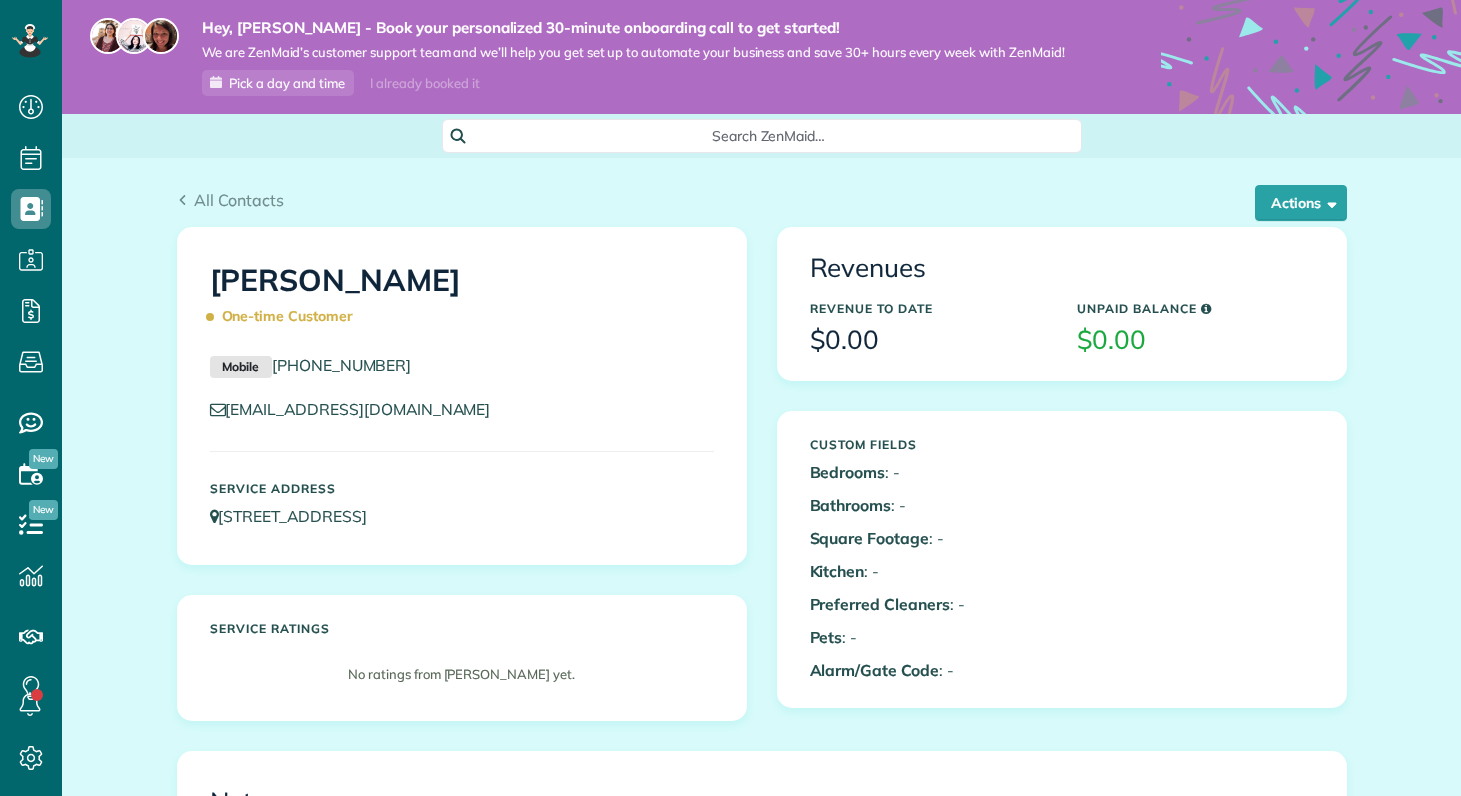 scroll, scrollTop: 0, scrollLeft: 0, axis: both 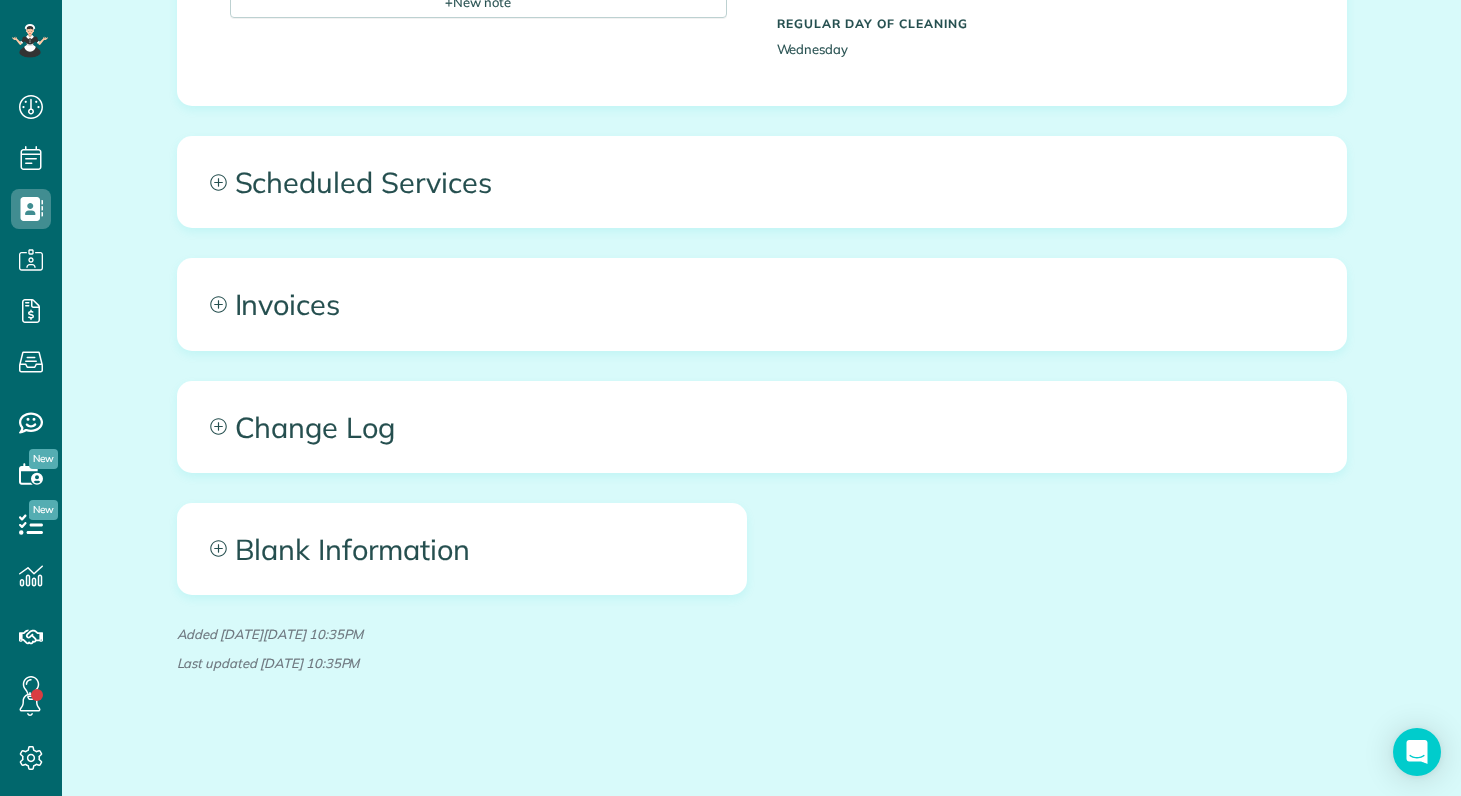 click on "Blank Information" at bounding box center (462, 549) 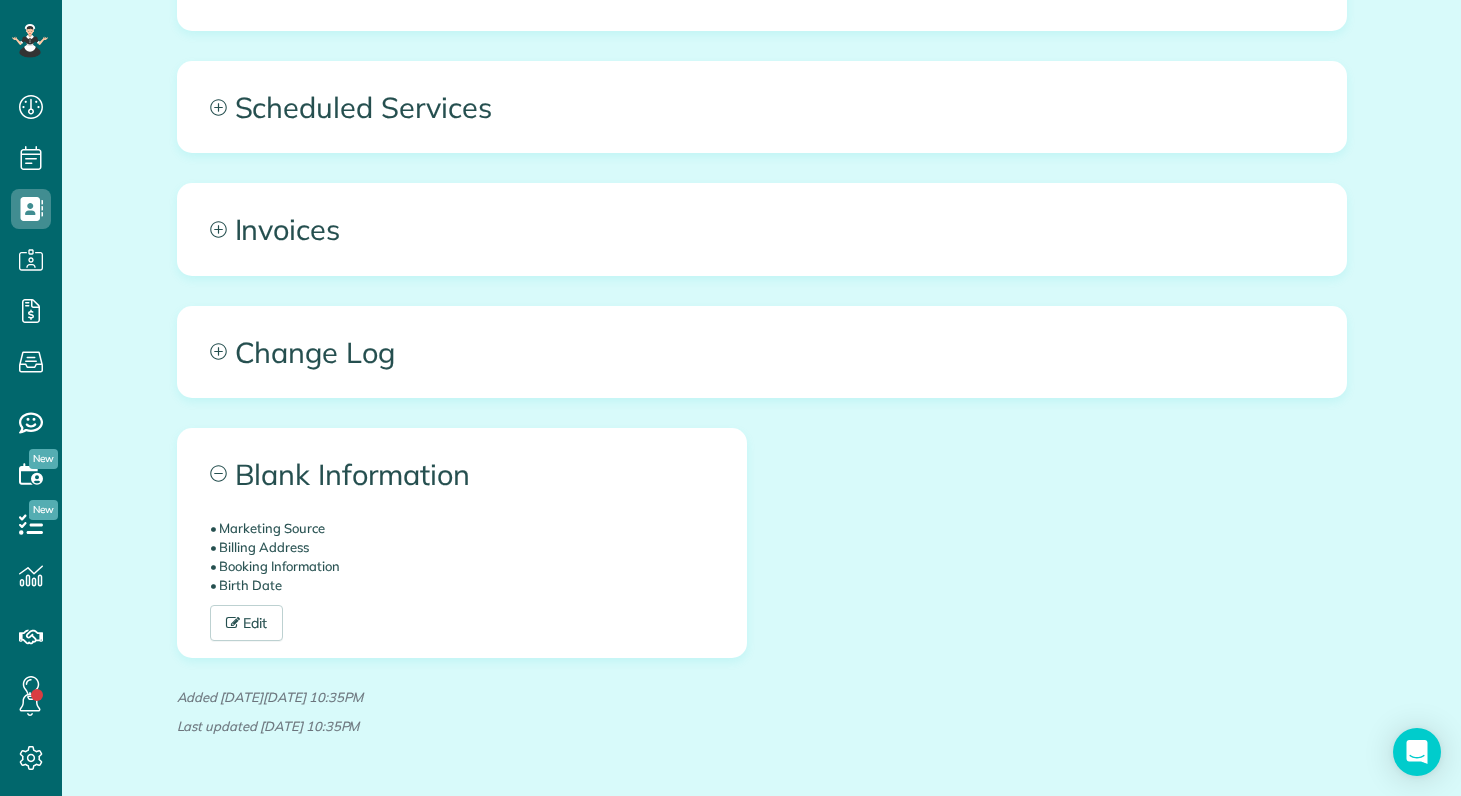 scroll, scrollTop: 968, scrollLeft: 0, axis: vertical 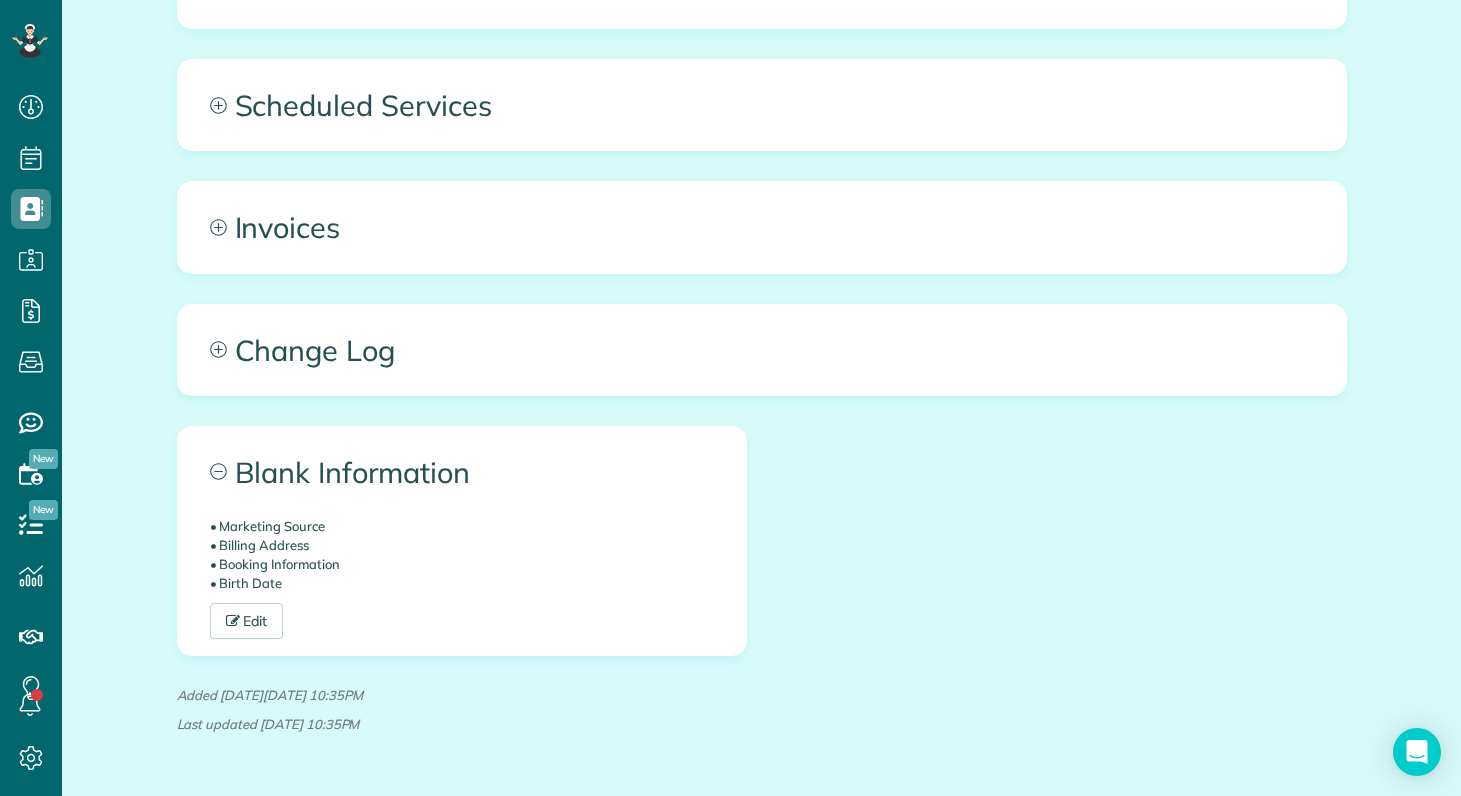 click on "Change Log" at bounding box center (762, 350) 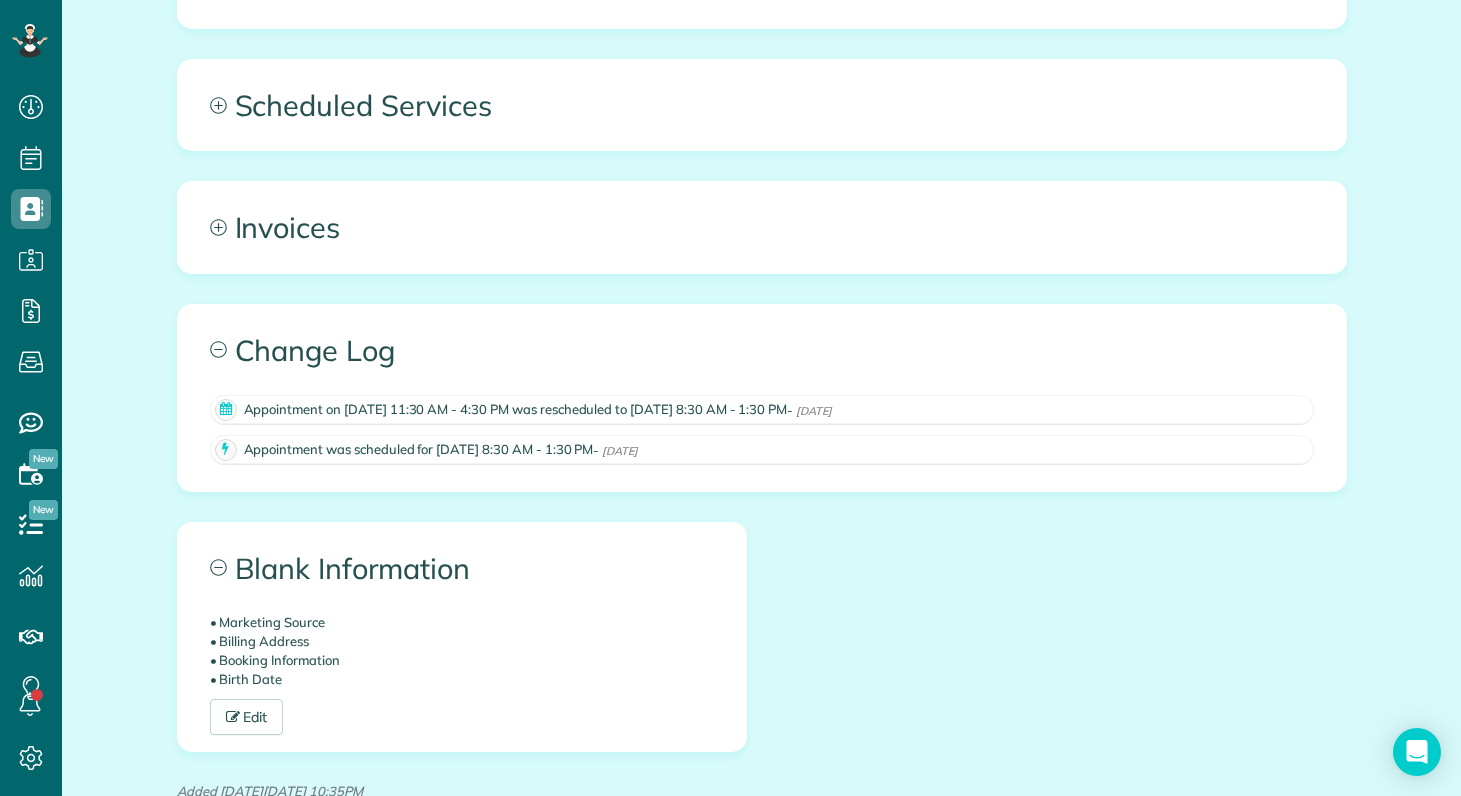 click on "Invoices" at bounding box center [762, 227] 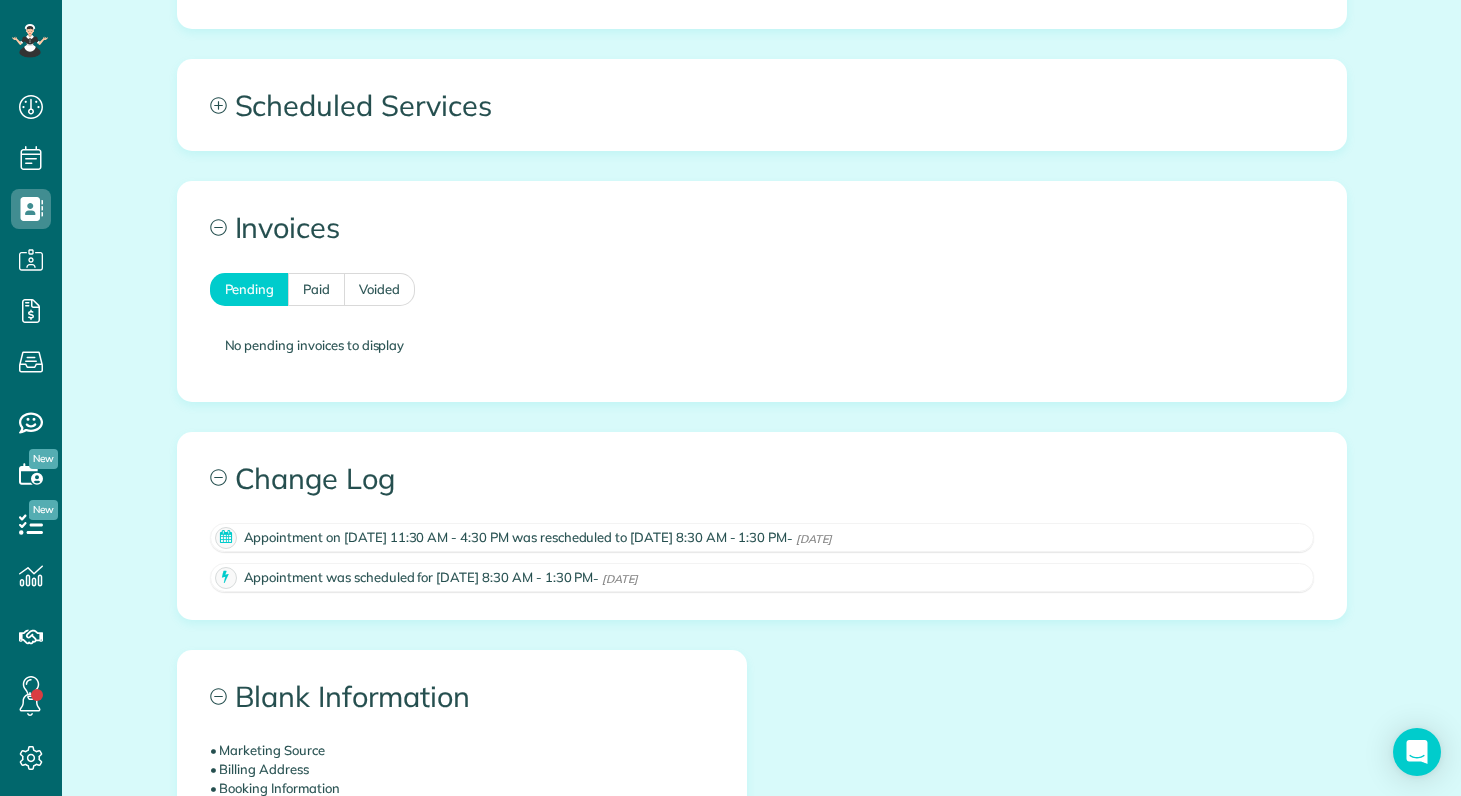 click on "Scheduled Services" at bounding box center (762, 105) 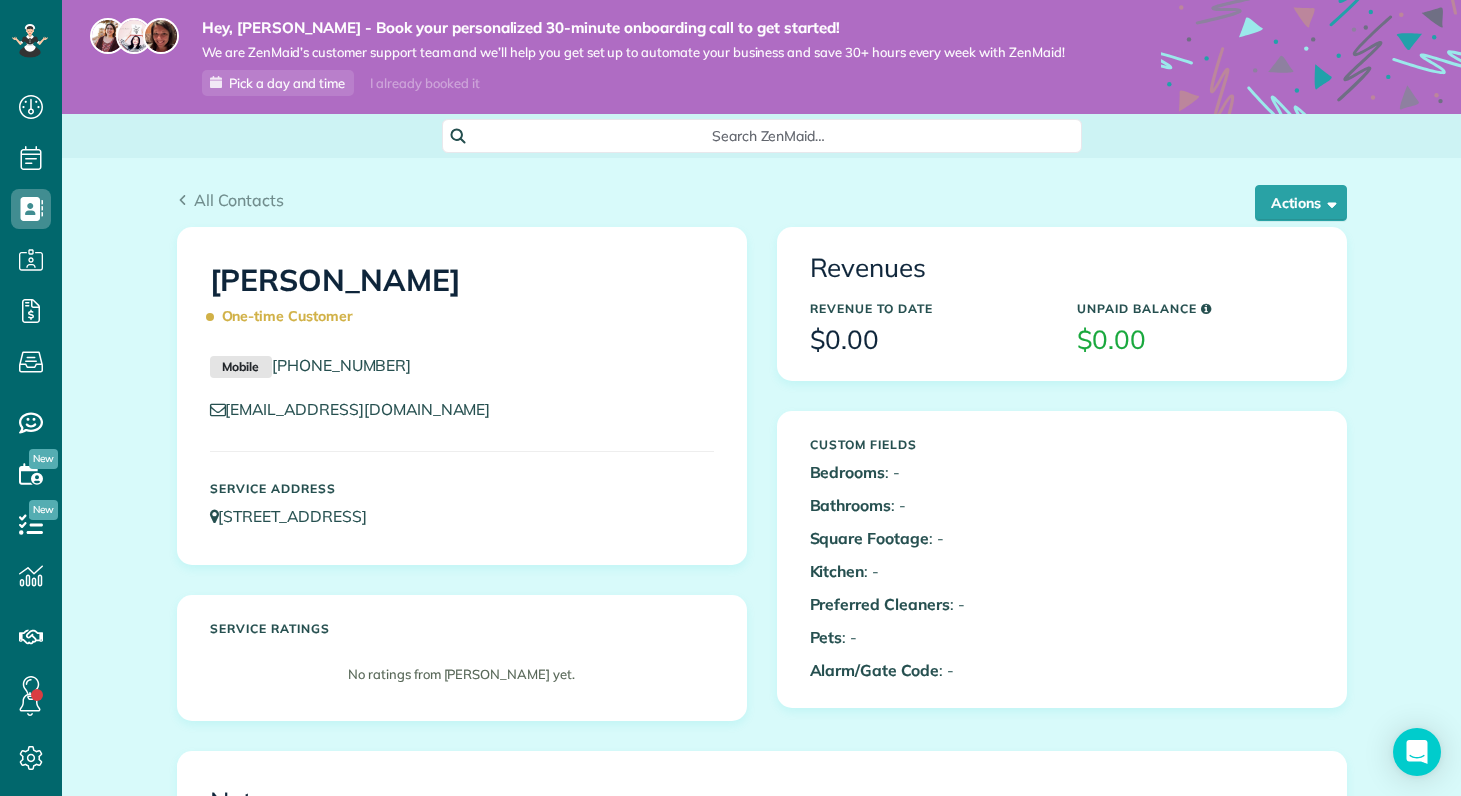 scroll, scrollTop: 2, scrollLeft: 0, axis: vertical 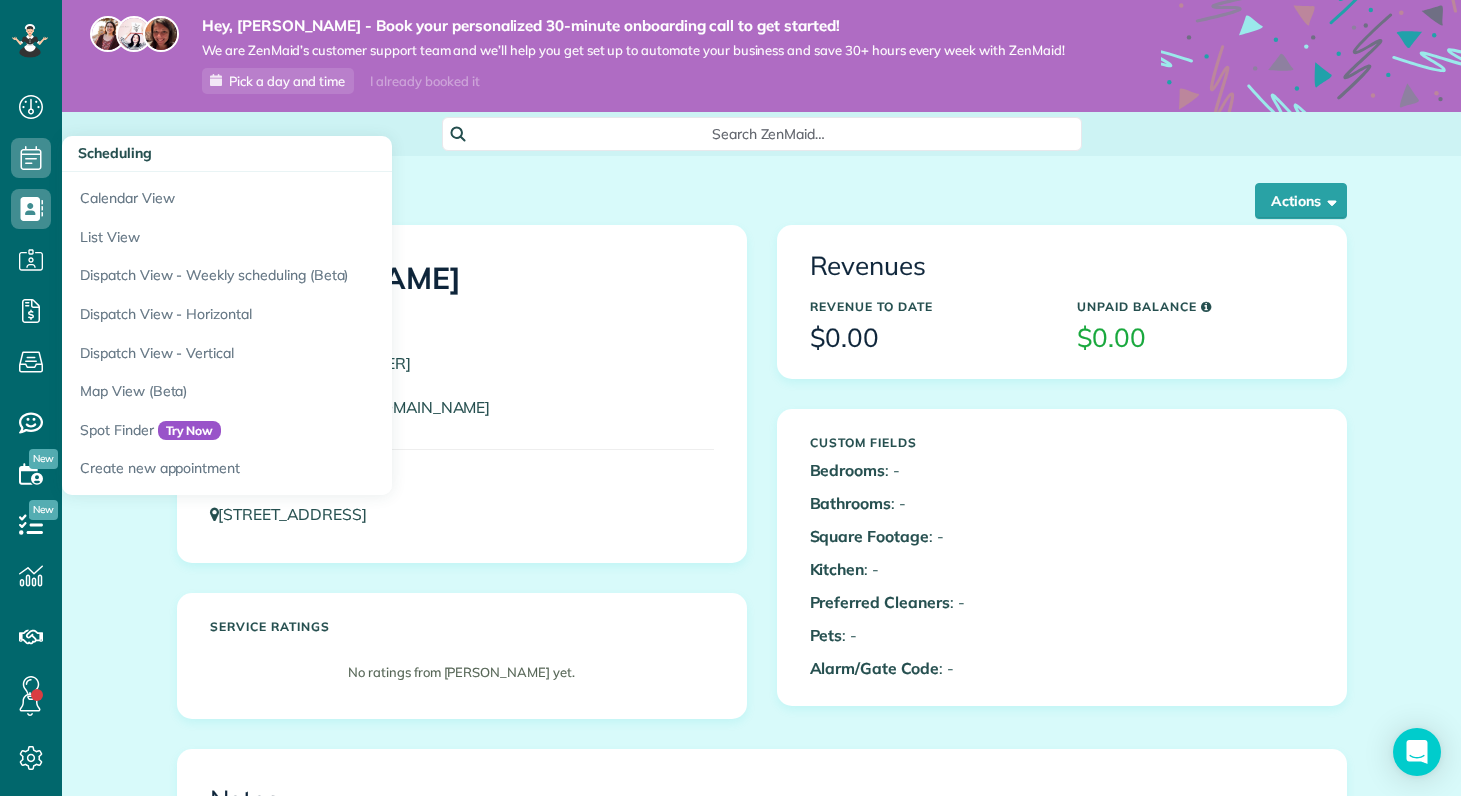 click 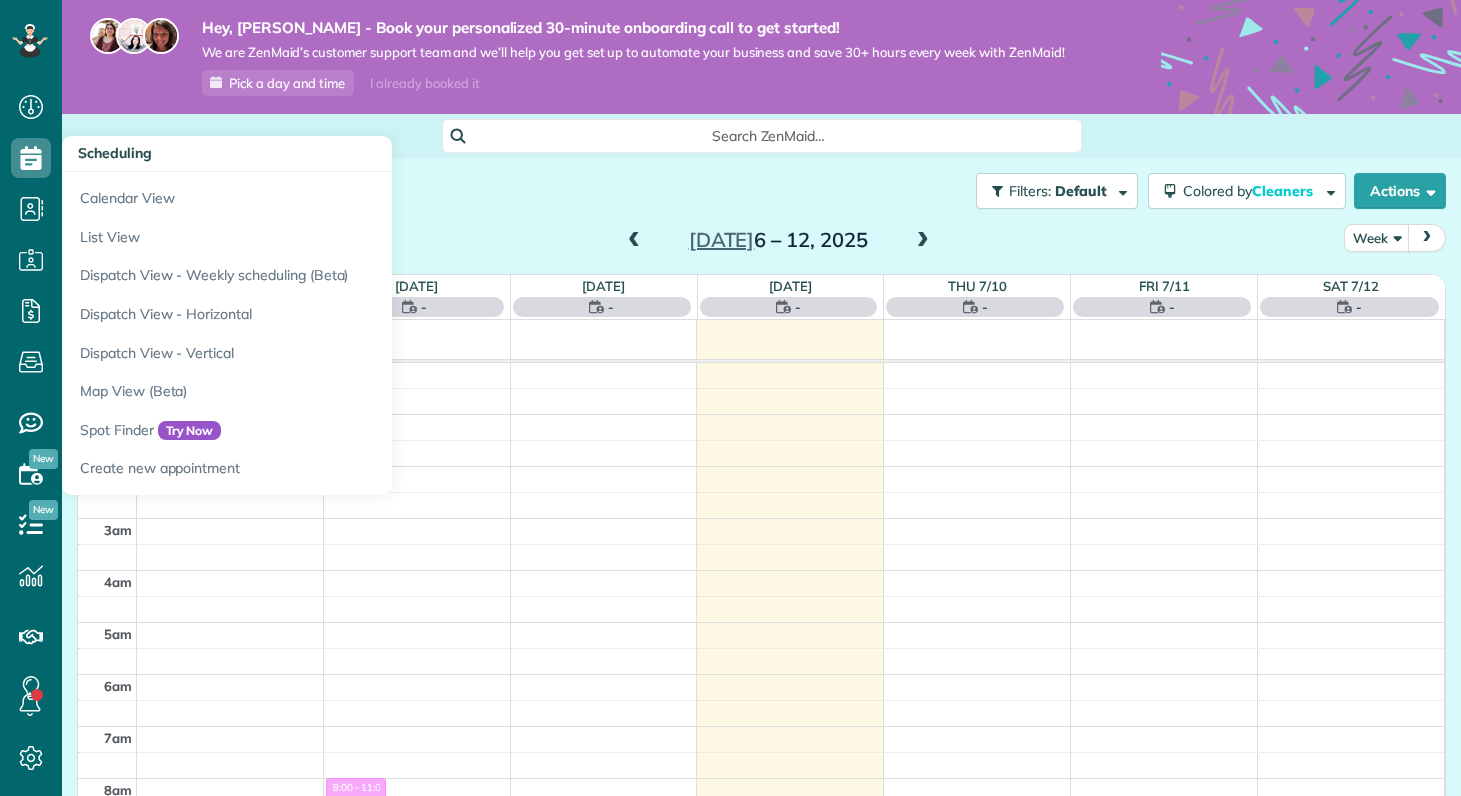 scroll, scrollTop: 0, scrollLeft: 0, axis: both 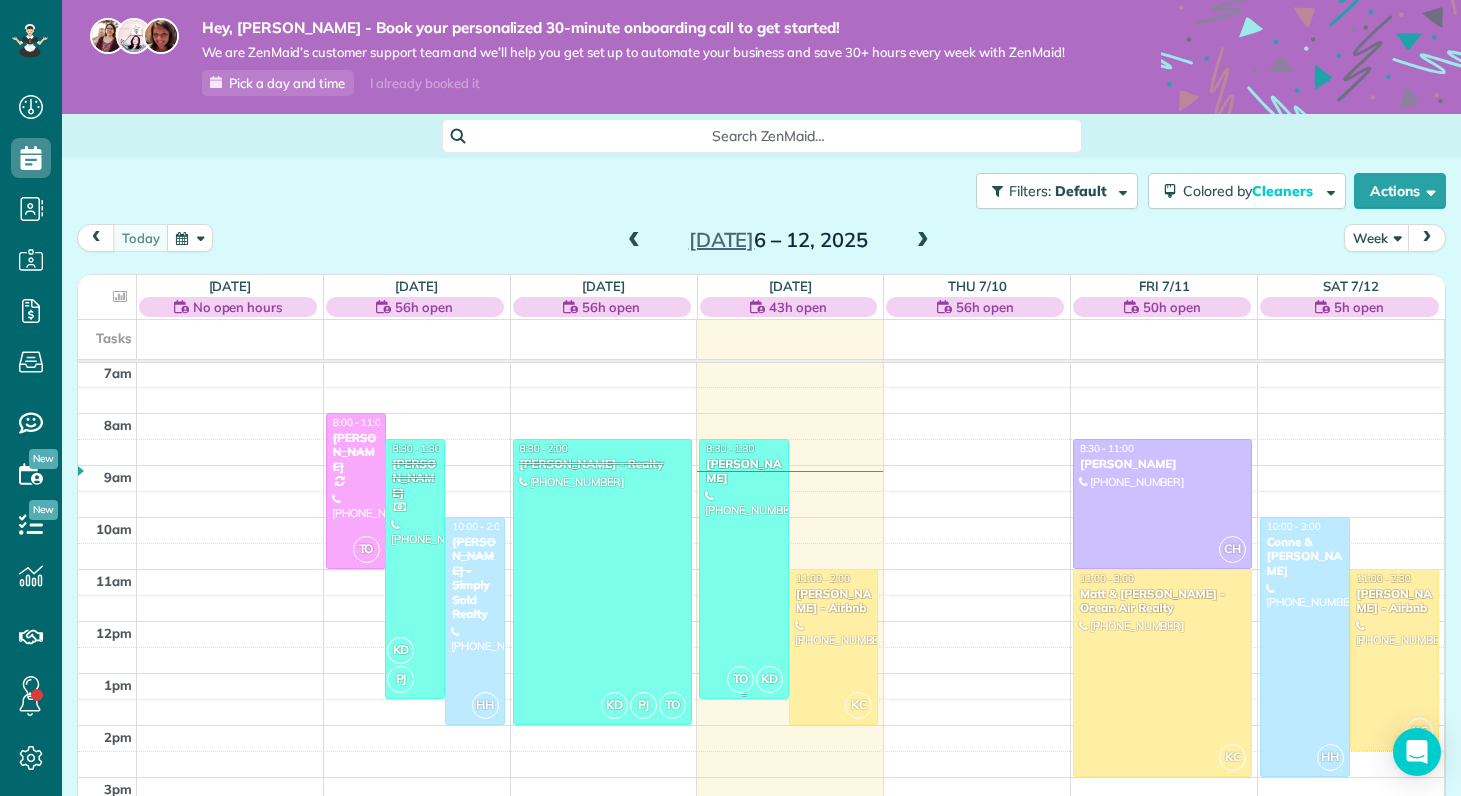 click at bounding box center (744, 569) 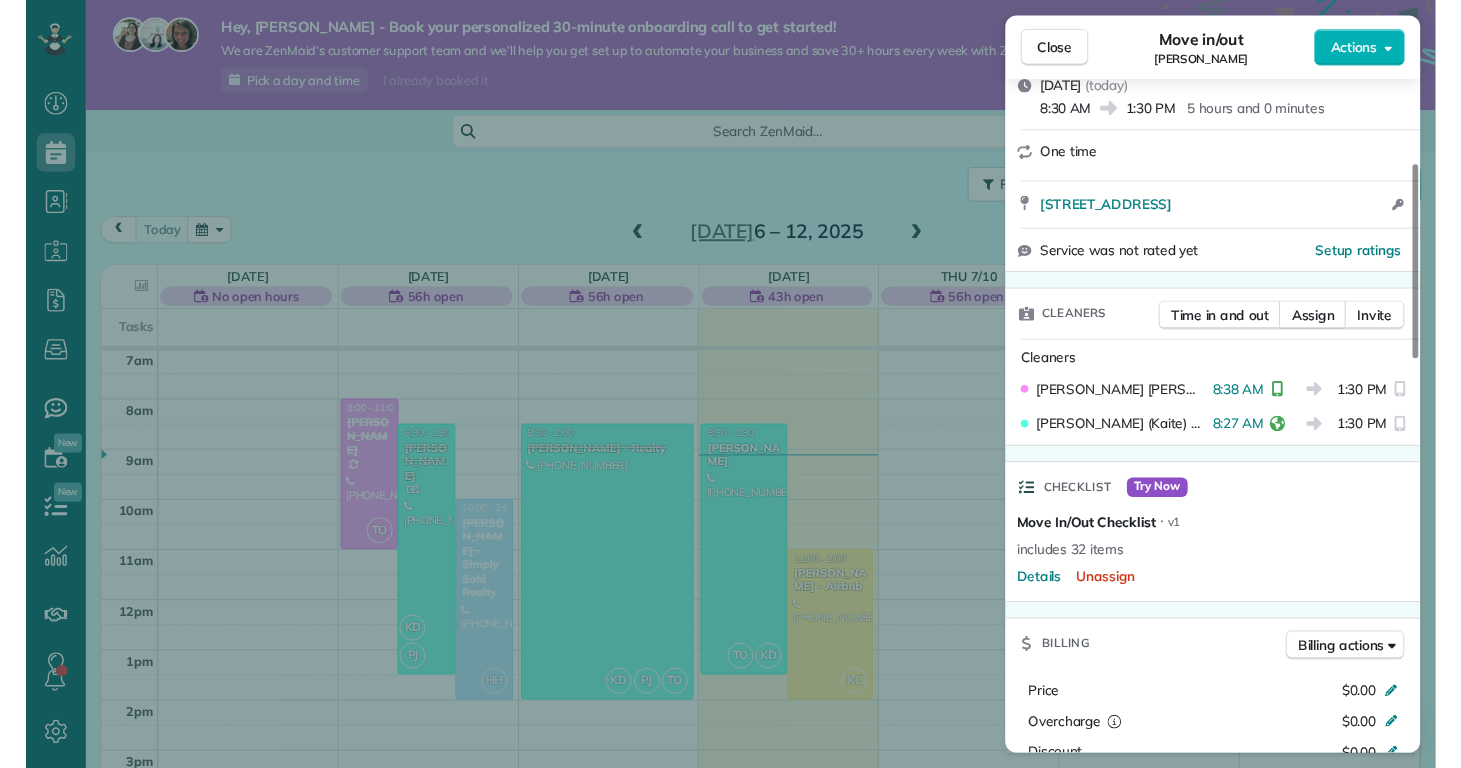 scroll, scrollTop: 300, scrollLeft: 0, axis: vertical 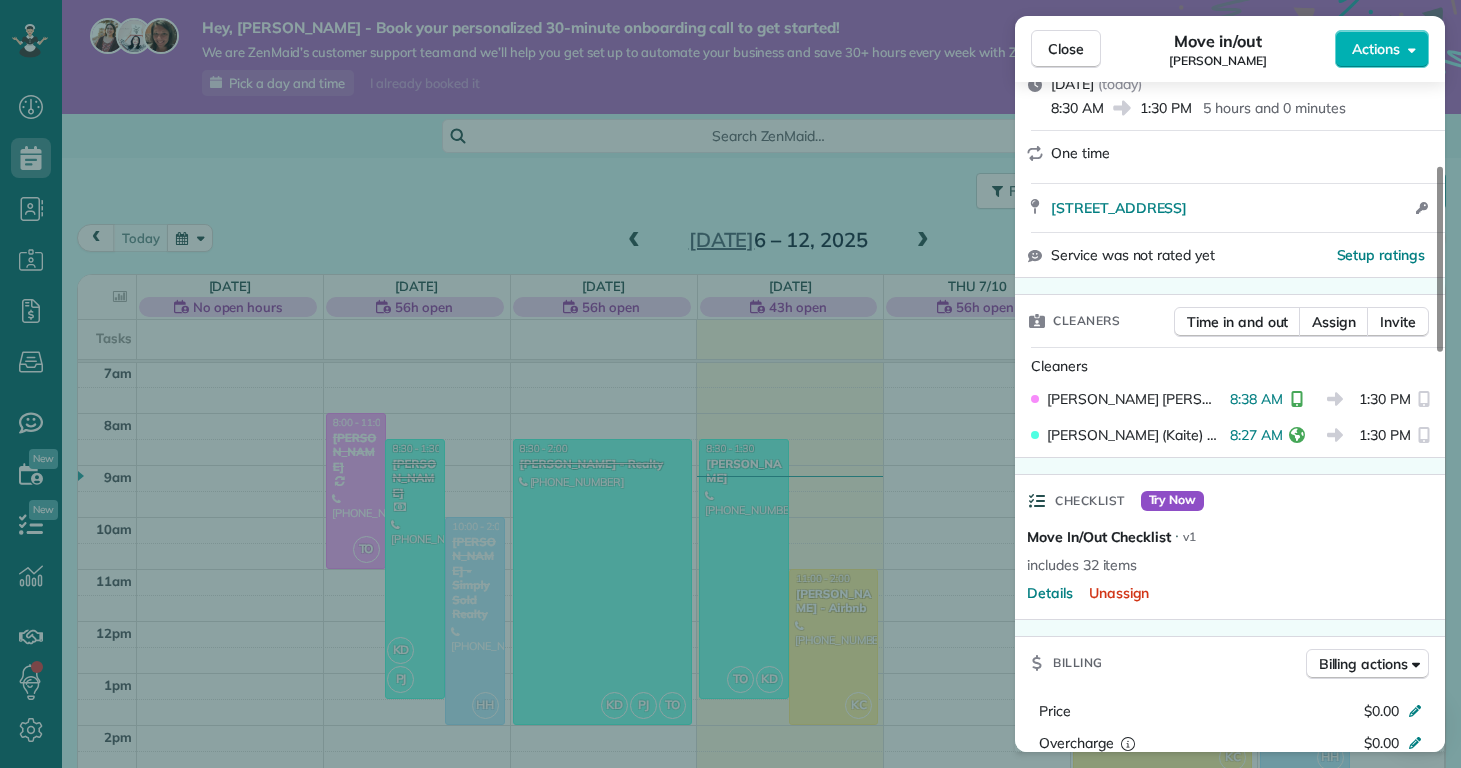 click on "Close Move in/out [PERSON_NAME] Actions Status Active [PERSON_NAME] · Open profile Mobile [PHONE_NUMBER] Copy [EMAIL_ADDRESS][DOMAIN_NAME] Copy View Details Move in/out [DATE] ( [DATE] ) 8:30 AM 1:30 PM 5 hours and 0 minutes One time [STREET_ADDRESS] Open access information Service was not rated yet Setup ratings Cleaners Time in and out Assign Invite Cleaners [PERSON_NAME] 8:38 AM 1:30 PM [PERSON_NAME] (Kaite)   Delorme 8:27 AM 1:30 PM Checklist Try Now Move In/Out Checklist  ⋅  v1 includes 32 items Details Unassign Billing Billing actions Price $0.00 Overcharge $0.00 Discount $0.00 Coupon discount - Primary tax - Secondary tax - Total appointment price $0.00 Tips collected New feature! $0.00 [PERSON_NAME] as paid Total including tip $0.00 Get paid online in no-time! Send an invoice and reward your cleaners with tips Charge customer credit card Appointment custom fields Reason for Skip - Hidden from cleaners Pay Method Credit Card Hidden from cleaners Work items Move In/Out    Notes 0" at bounding box center (730, 384) 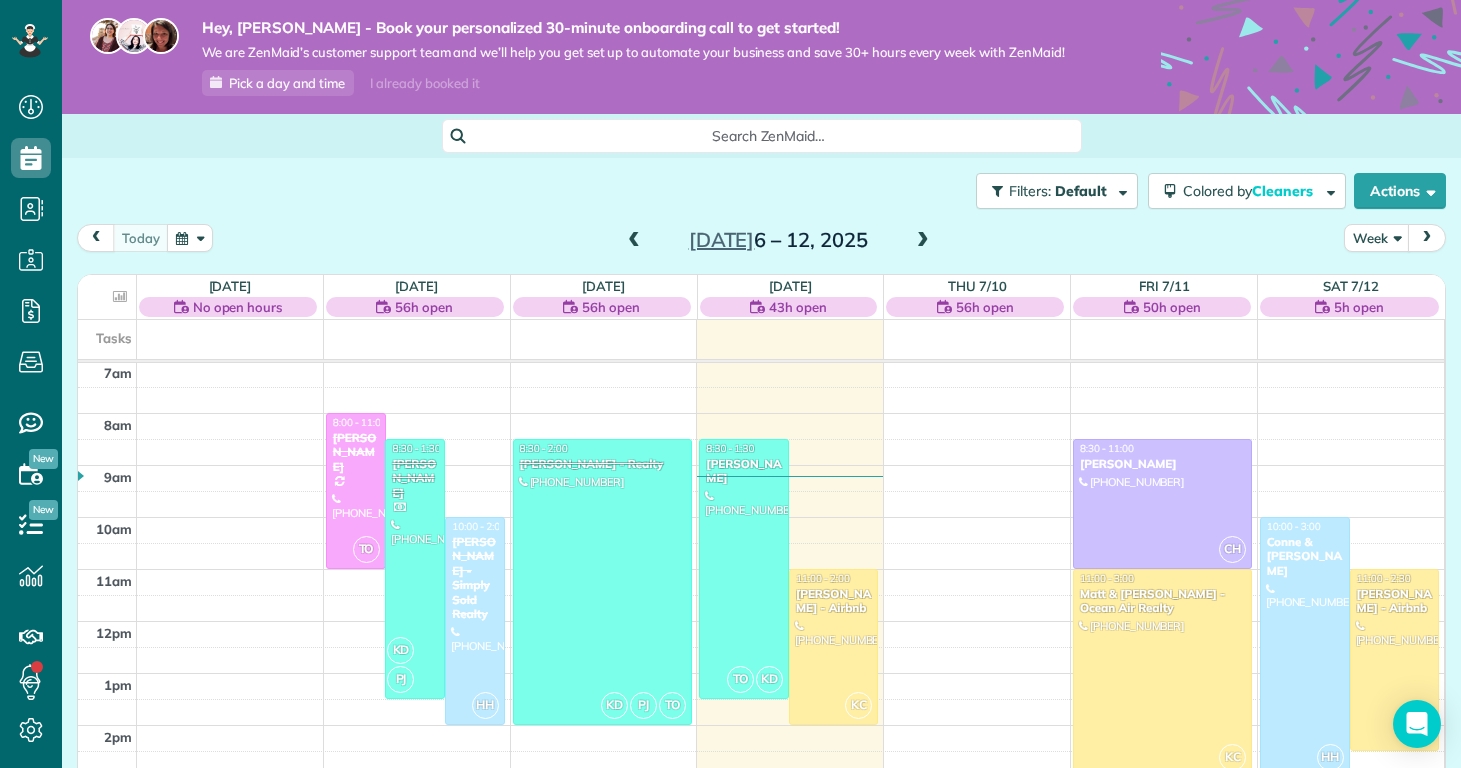 click on "12am 1am 2am 3am 4am 5am 6am 7am 8am 9am 10am 11am 12pm 1pm 2pm 3pm 4pm 5pm 6pm 7pm 8pm 9pm 10pm 11pm TO 8:00 - 11:00 [PERSON_NAME] [PHONE_NUMBER] [STREET_ADDRESS][PERSON_NAME] KD PJ 8:30 - 1:30 [PERSON_NAME] [PHONE_NUMBER] [STREET_ADDRESS] HH 10:00 - 2:00 [PERSON_NAME] - Simply Sold Realty [PHONE_NUMBER] [STREET_ADDRESS] ? KD PJ TO 8:30 - 2:00 [PERSON_NAME] - Realty [PHONE_NUMBER] [STREET_ADDRESS] ? TO KD 8:30 - 1:30 [PERSON_NAME] [PHONE_NUMBER] [STREET_ADDRESS] KC 11:00 - 2:00 [PERSON_NAME] - Airbnb [PHONE_NUMBER] [GEOGRAPHIC_DATA][PERSON_NAME] CH 8:30 - 11:00 [PERSON_NAME] [PHONE_NUMBER] [STREET_ADDRESS][PERSON_NAME] KC 11:00 - 3:00 [PERSON_NAME] & [PERSON_NAME] - Ocean Air Realty [PHONE_NUMBER] 69B [PERSON_NAME][GEOGRAPHIC_DATA] HH 10:00 - 3:00 Conne & [PERSON_NAME] [PHONE_NUMBER] [STREET_ADDRESS] KC 11:00 - 2:[PHONE_NUMBER]" at bounding box center (761, 621) 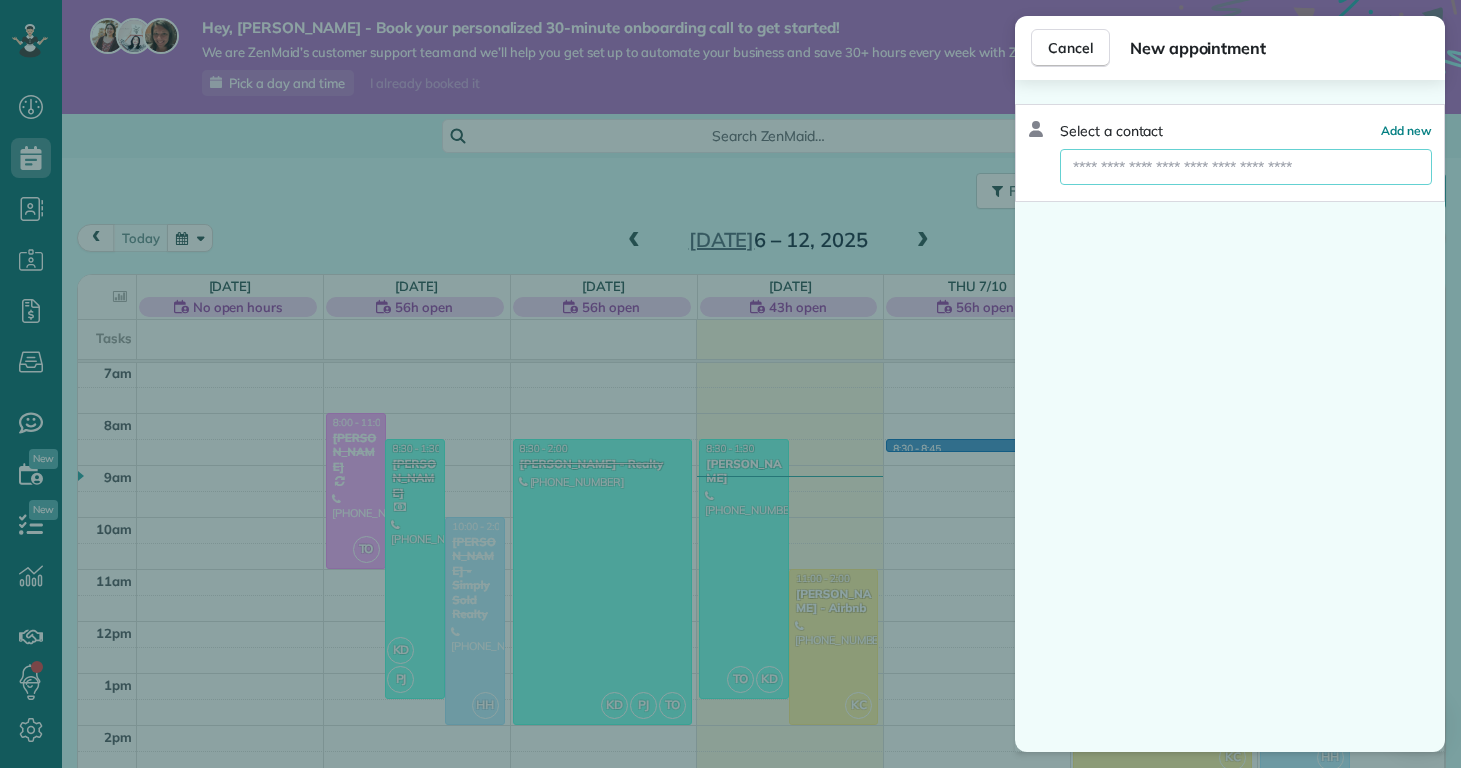 click at bounding box center [1246, 167] 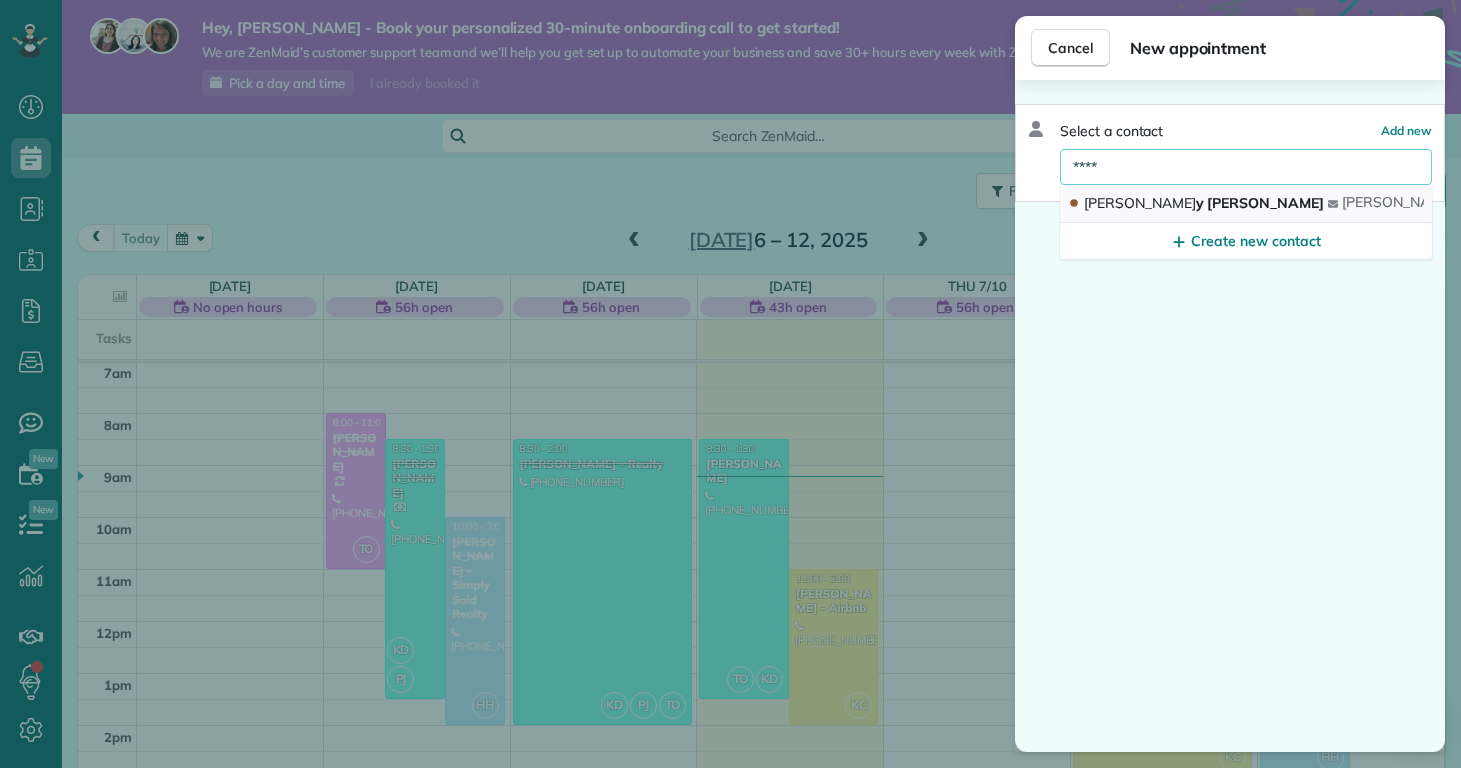 type on "****" 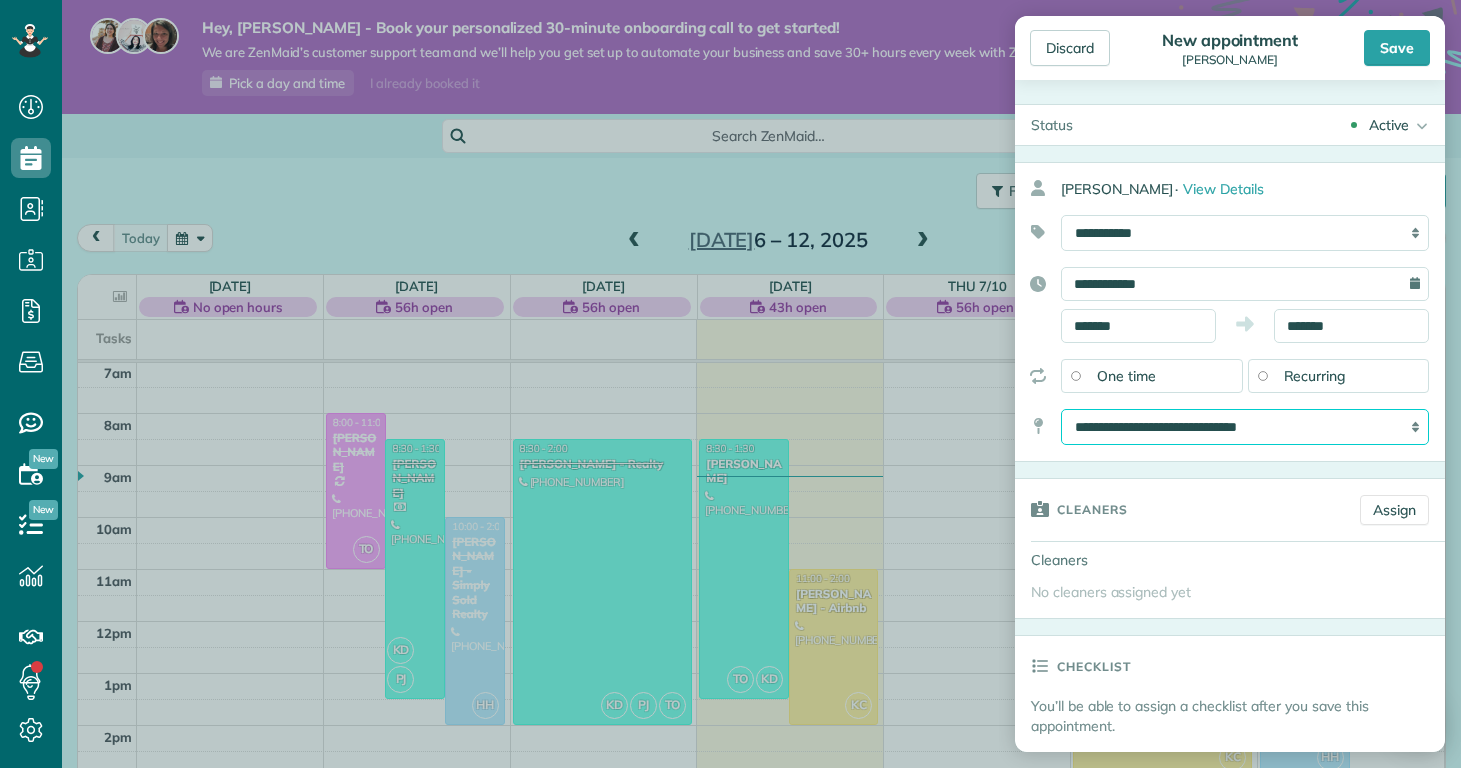 select on "*" 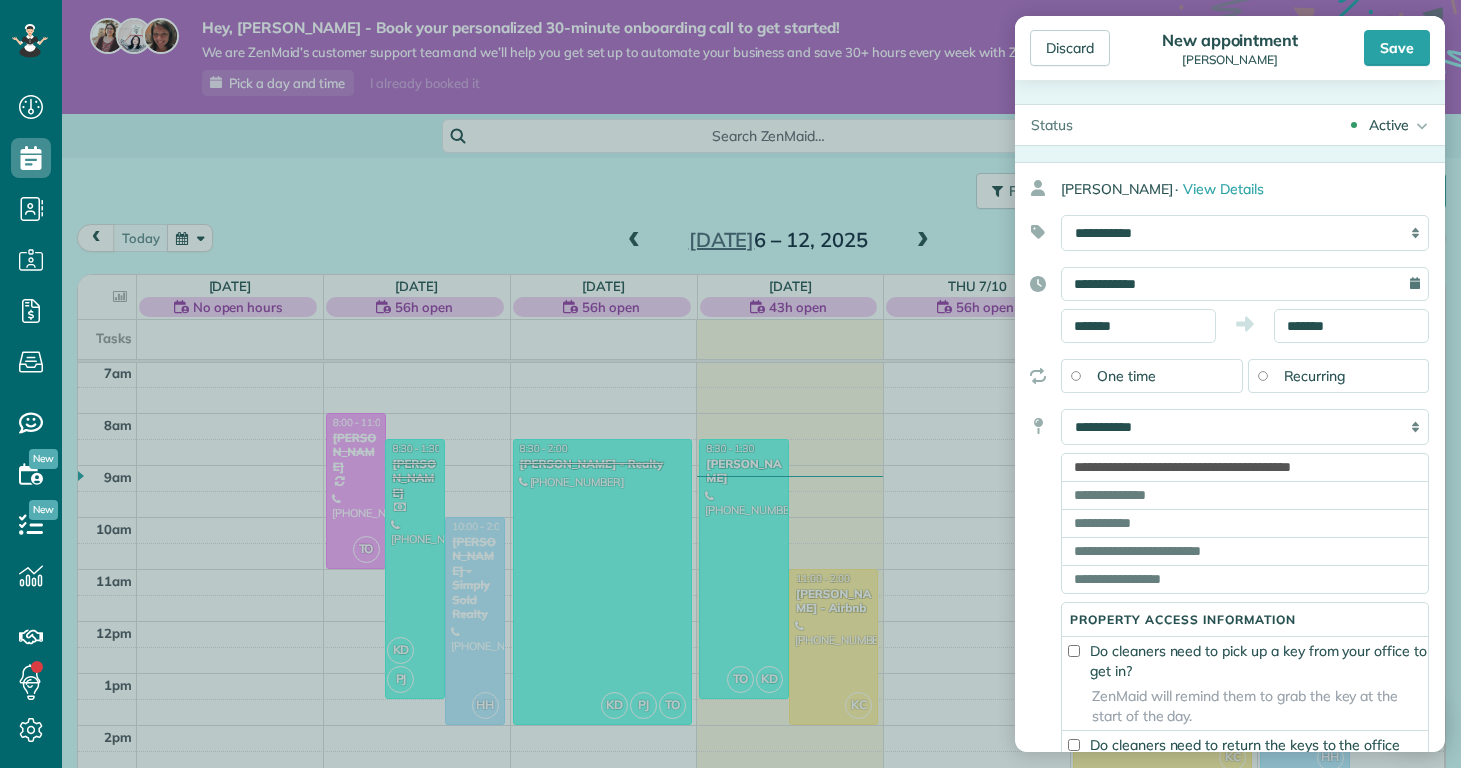 type on "**********" 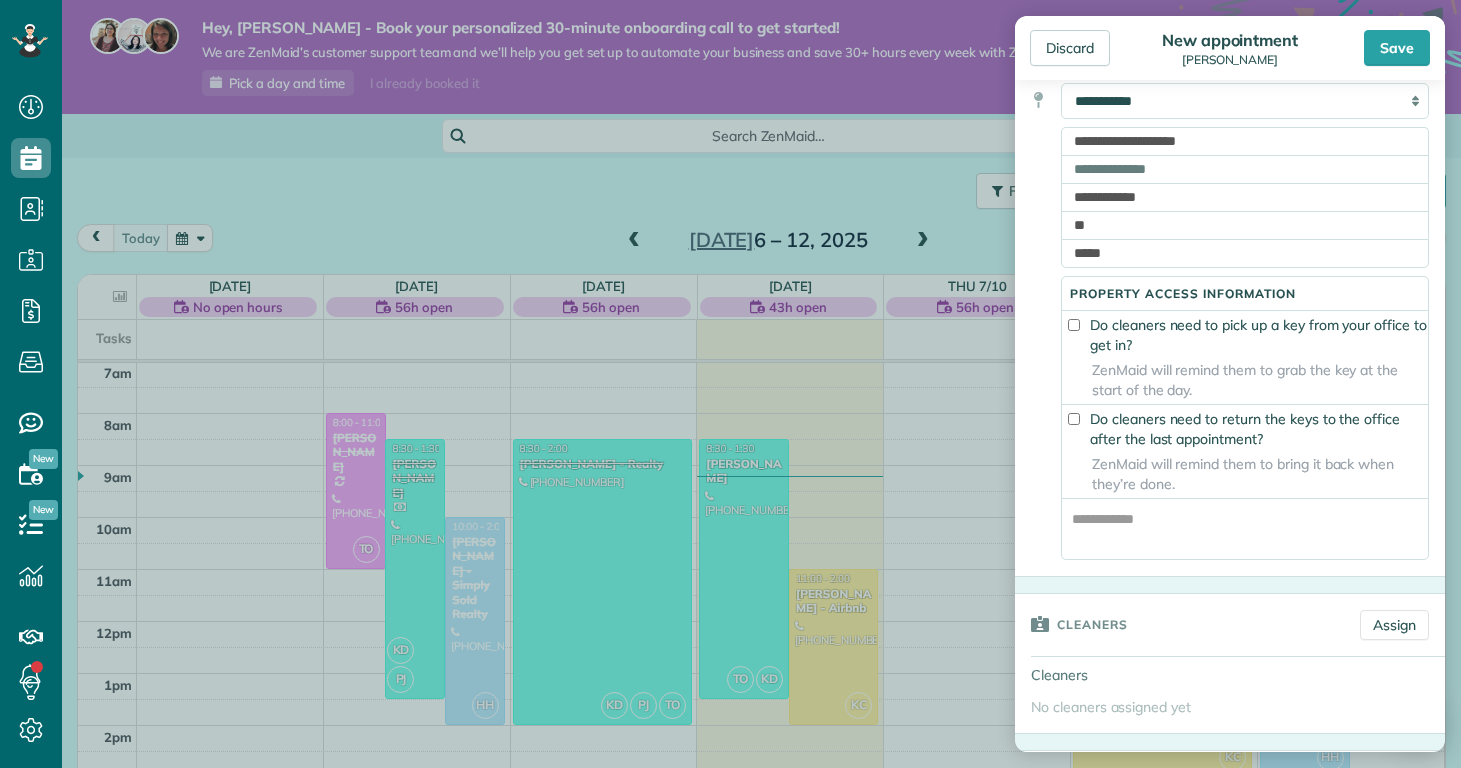 scroll, scrollTop: 395, scrollLeft: 0, axis: vertical 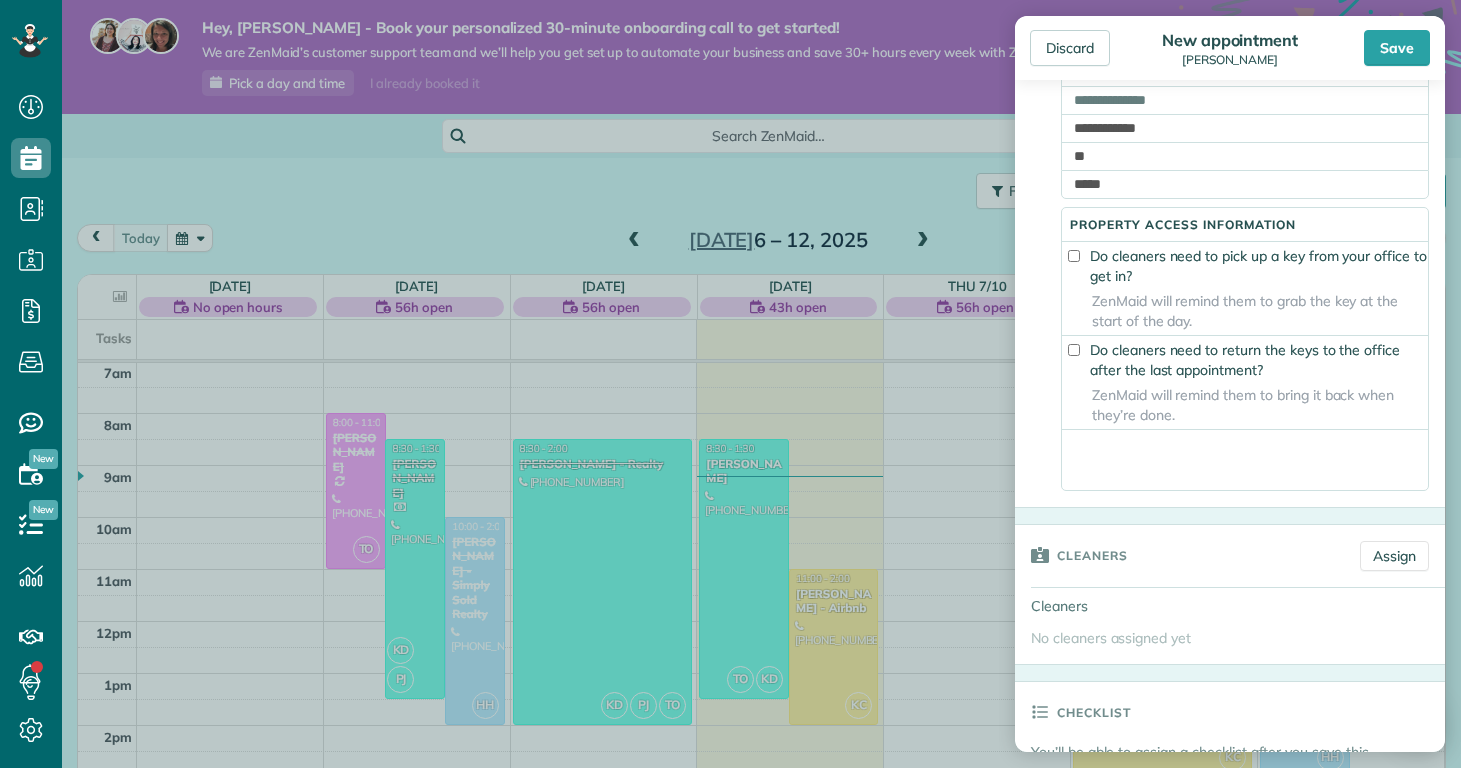 click at bounding box center [1245, 460] 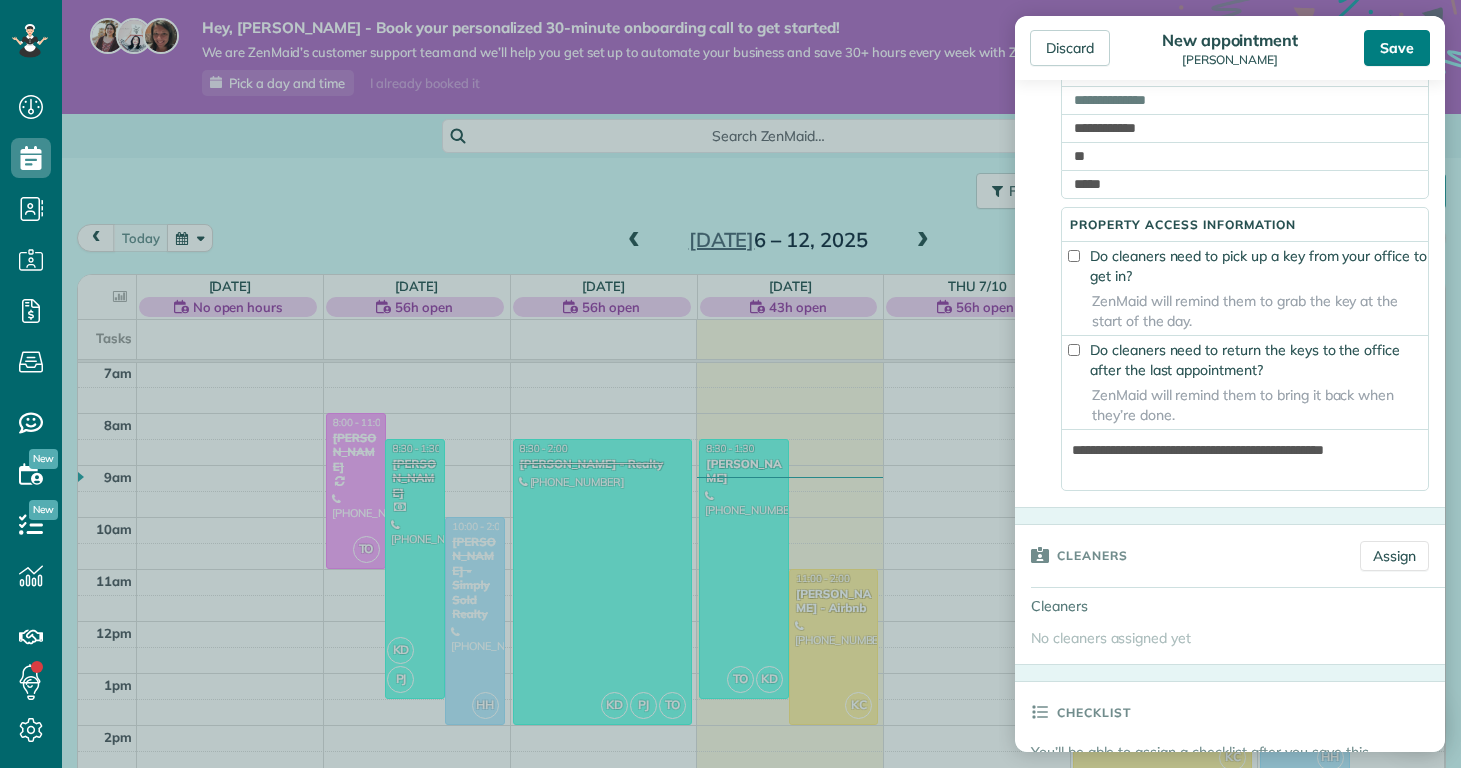 type on "**********" 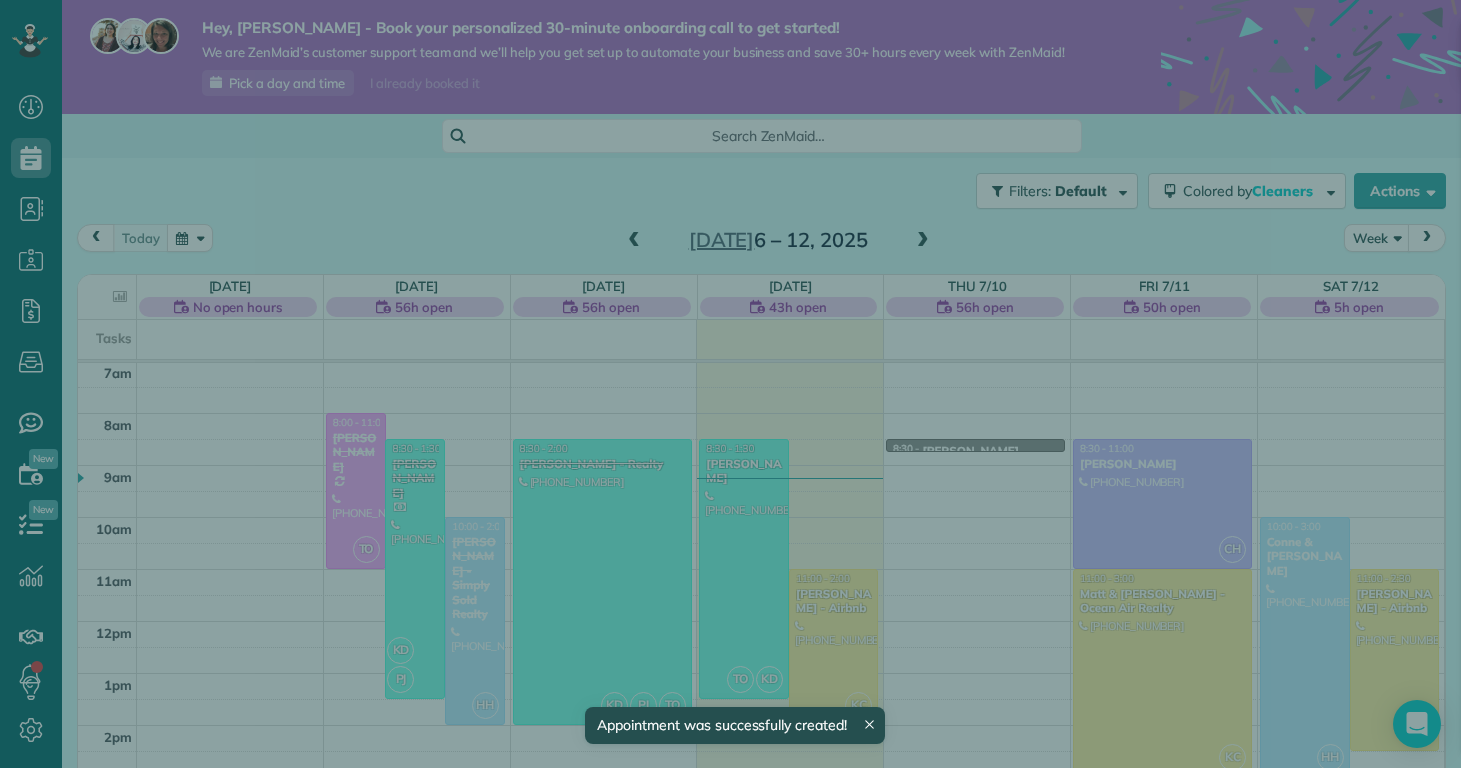 scroll, scrollTop: 365, scrollLeft: 0, axis: vertical 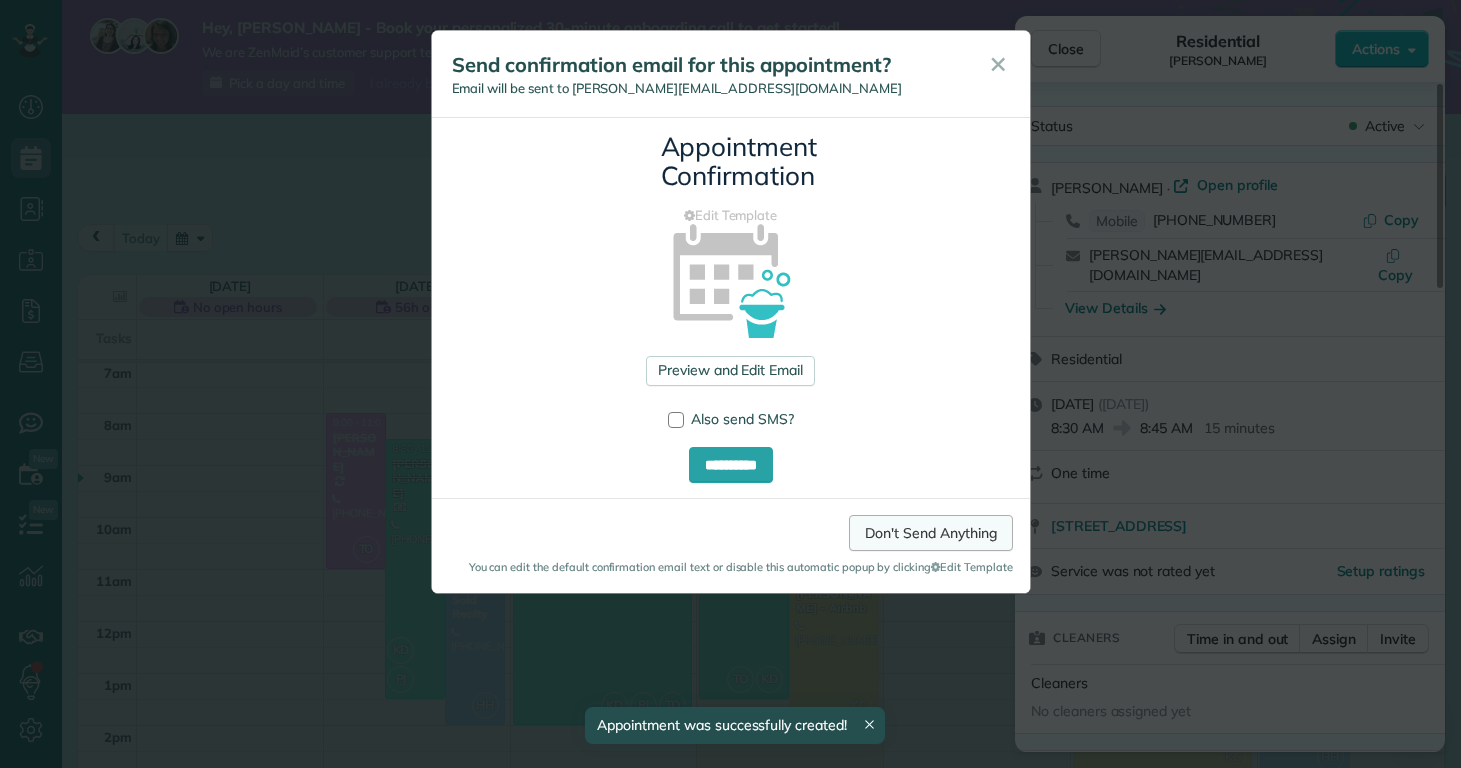 click on "Don't Send Anything" at bounding box center [930, 533] 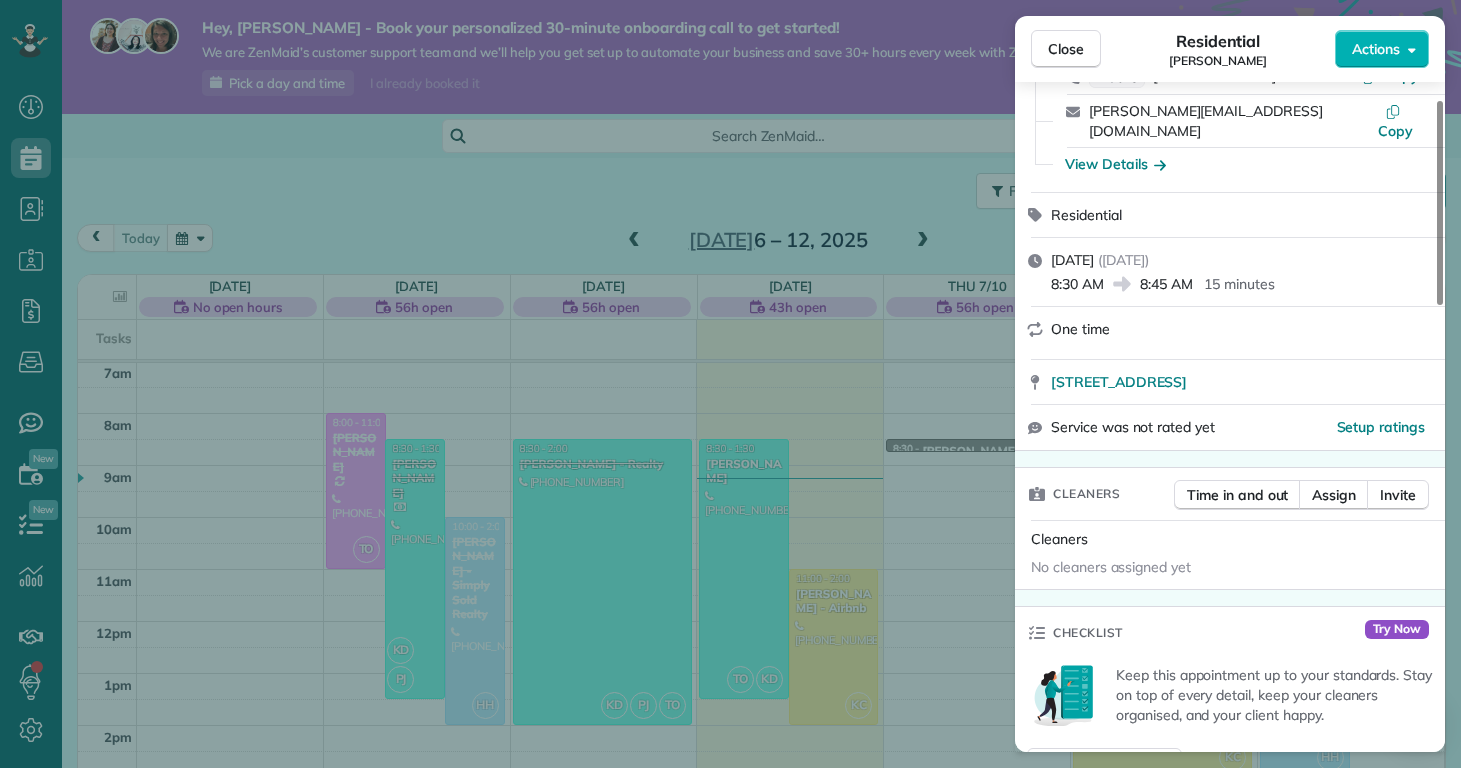 scroll, scrollTop: 0, scrollLeft: 0, axis: both 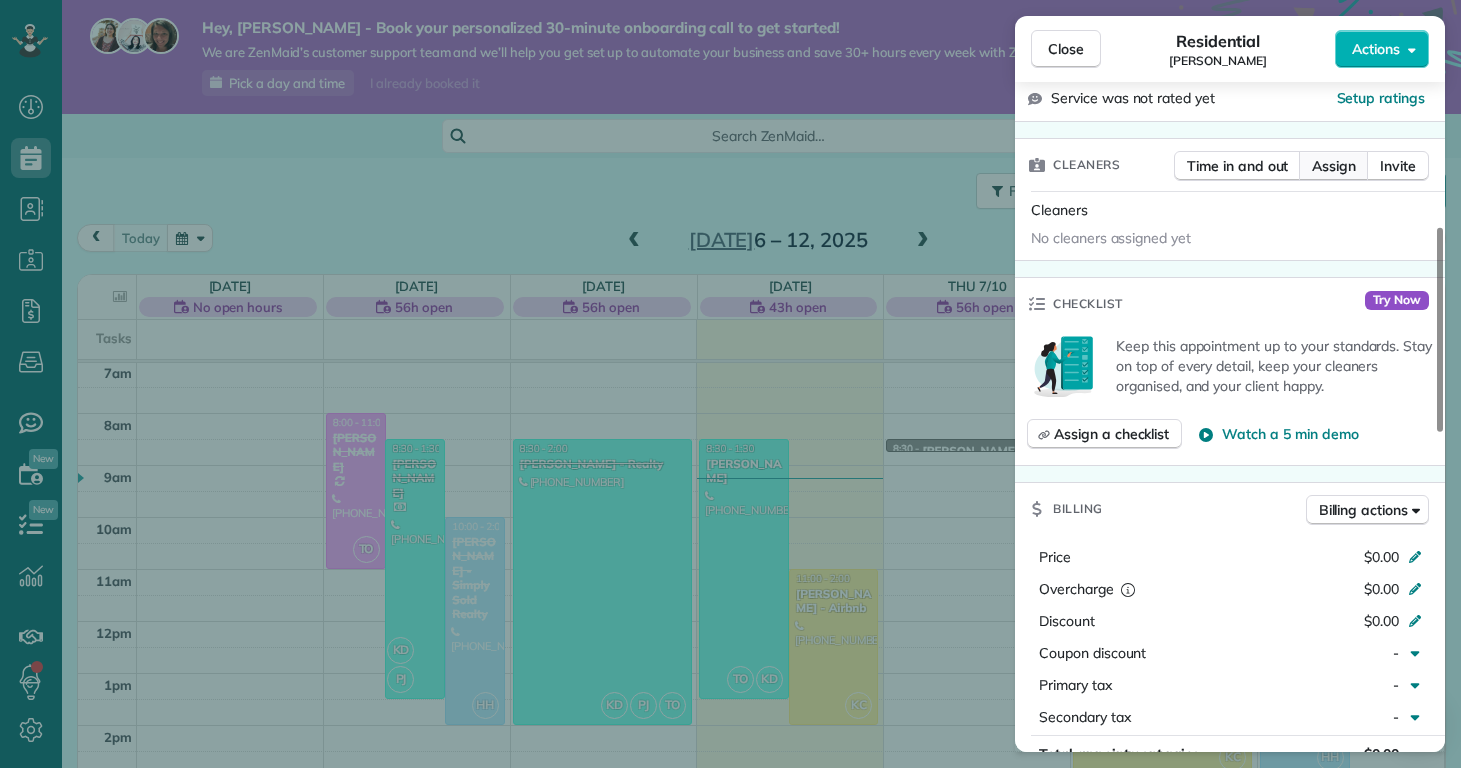 click on "Assign" at bounding box center [1334, 166] 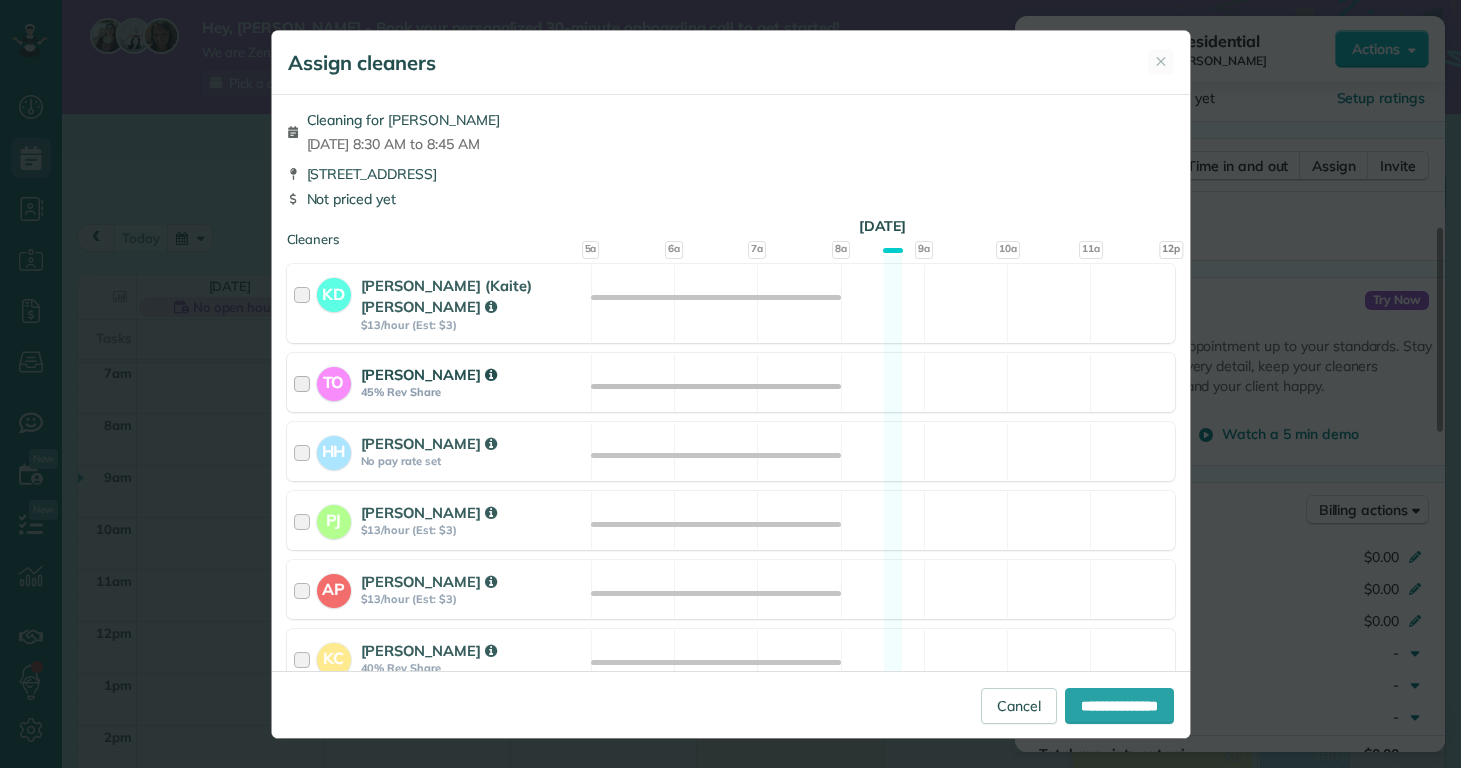 click on "45% Rev Share" at bounding box center [473, 392] 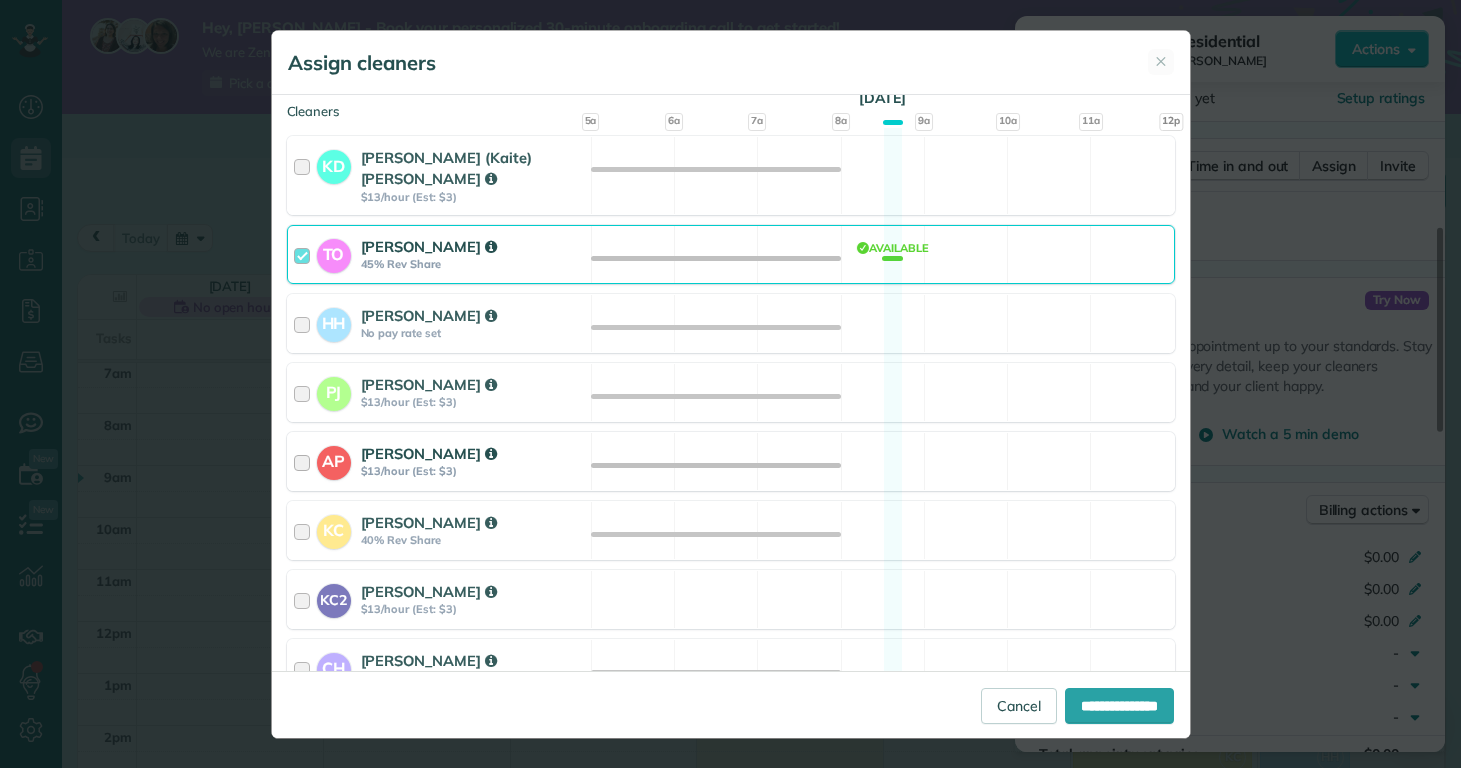 scroll, scrollTop: 140, scrollLeft: 0, axis: vertical 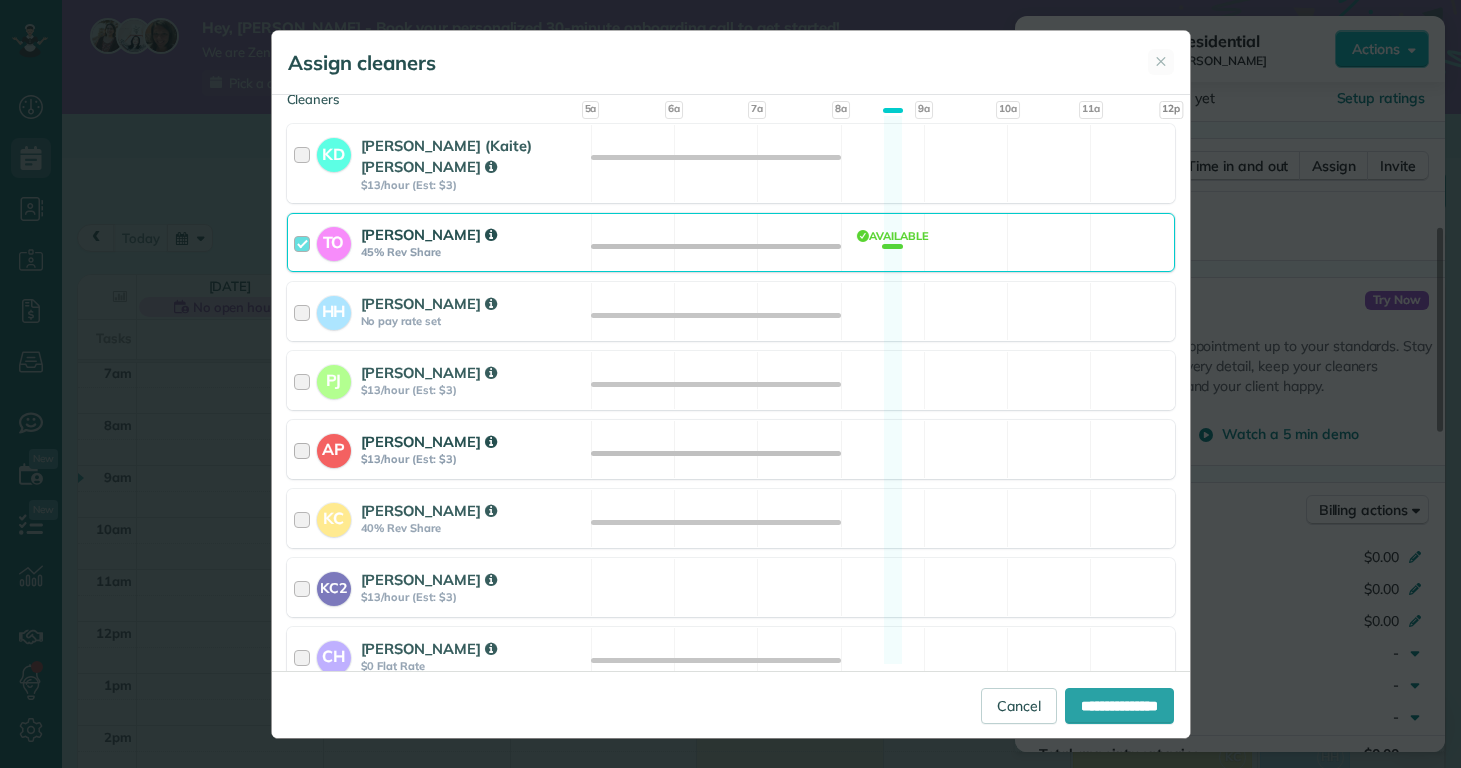 click on "[PERSON_NAME]
$13/hour (Est: $3)" at bounding box center [473, 449] 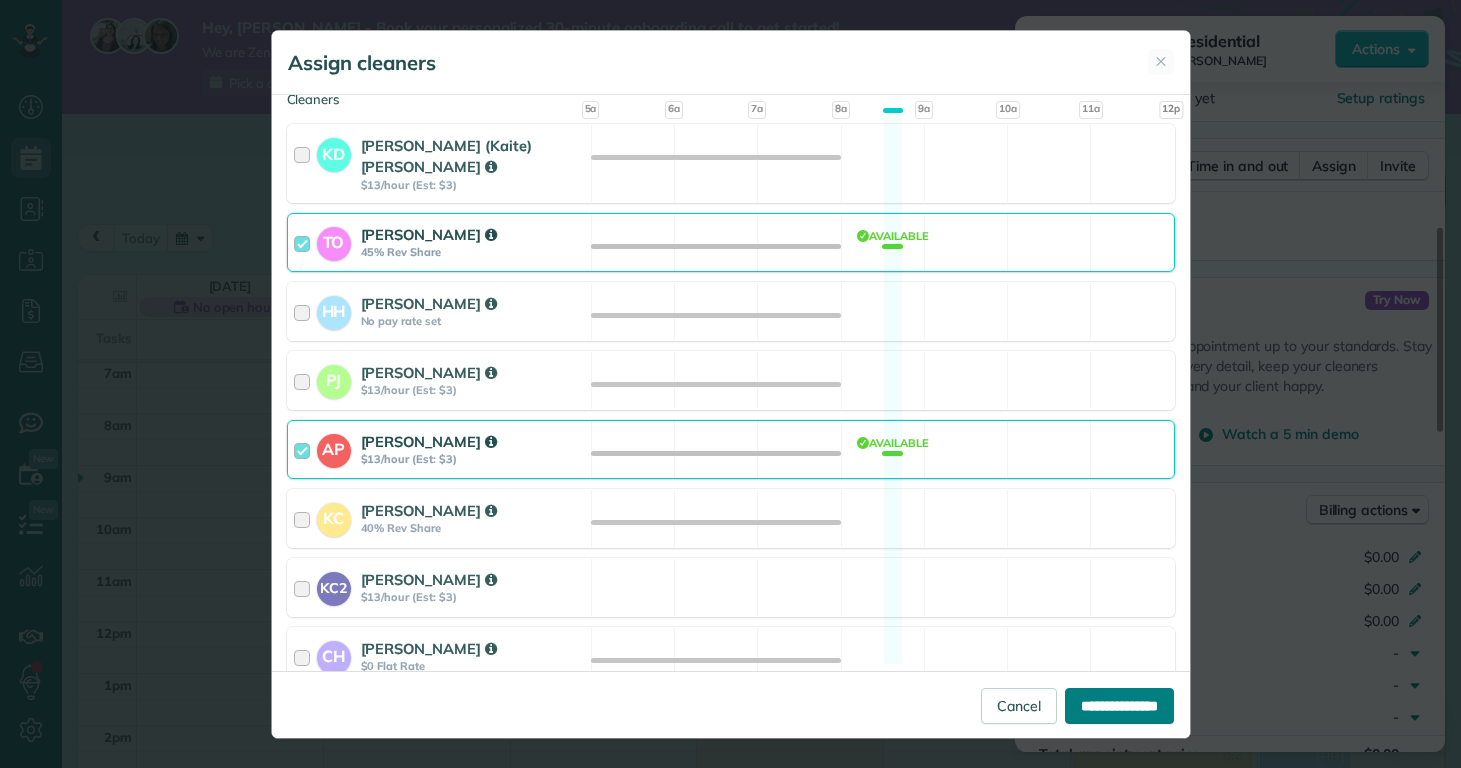 click on "**********" at bounding box center [1119, 706] 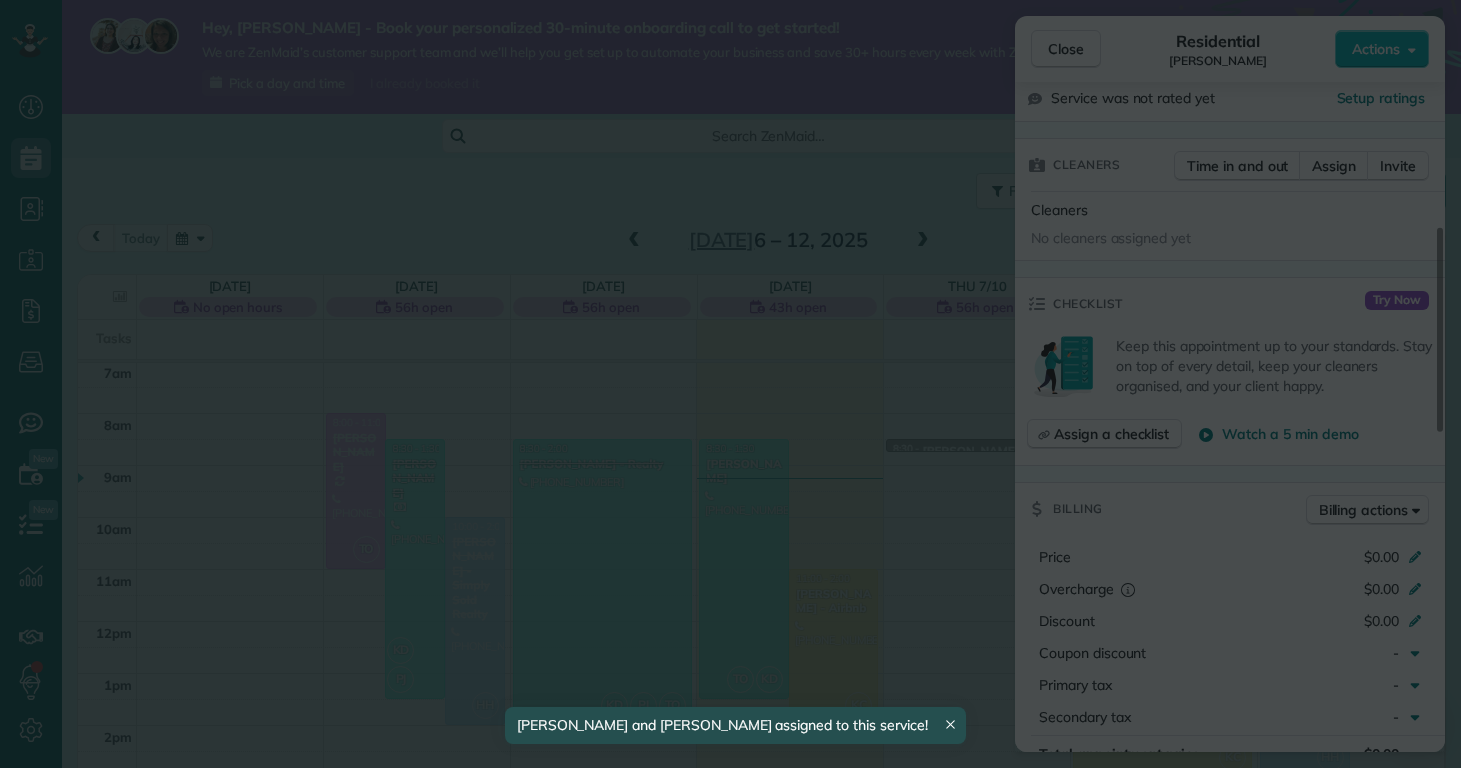 scroll, scrollTop: 365, scrollLeft: 0, axis: vertical 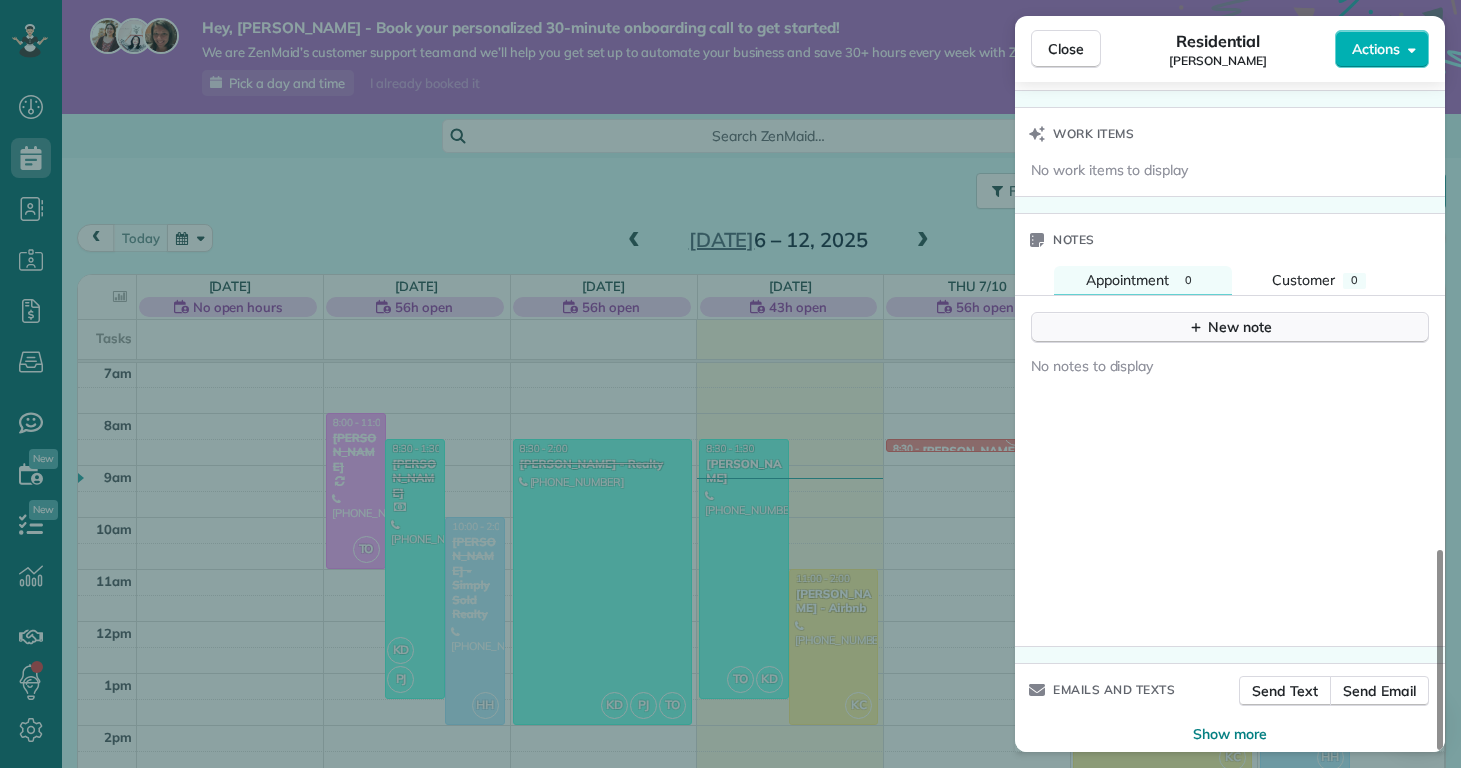 click on "New note" at bounding box center [1230, 327] 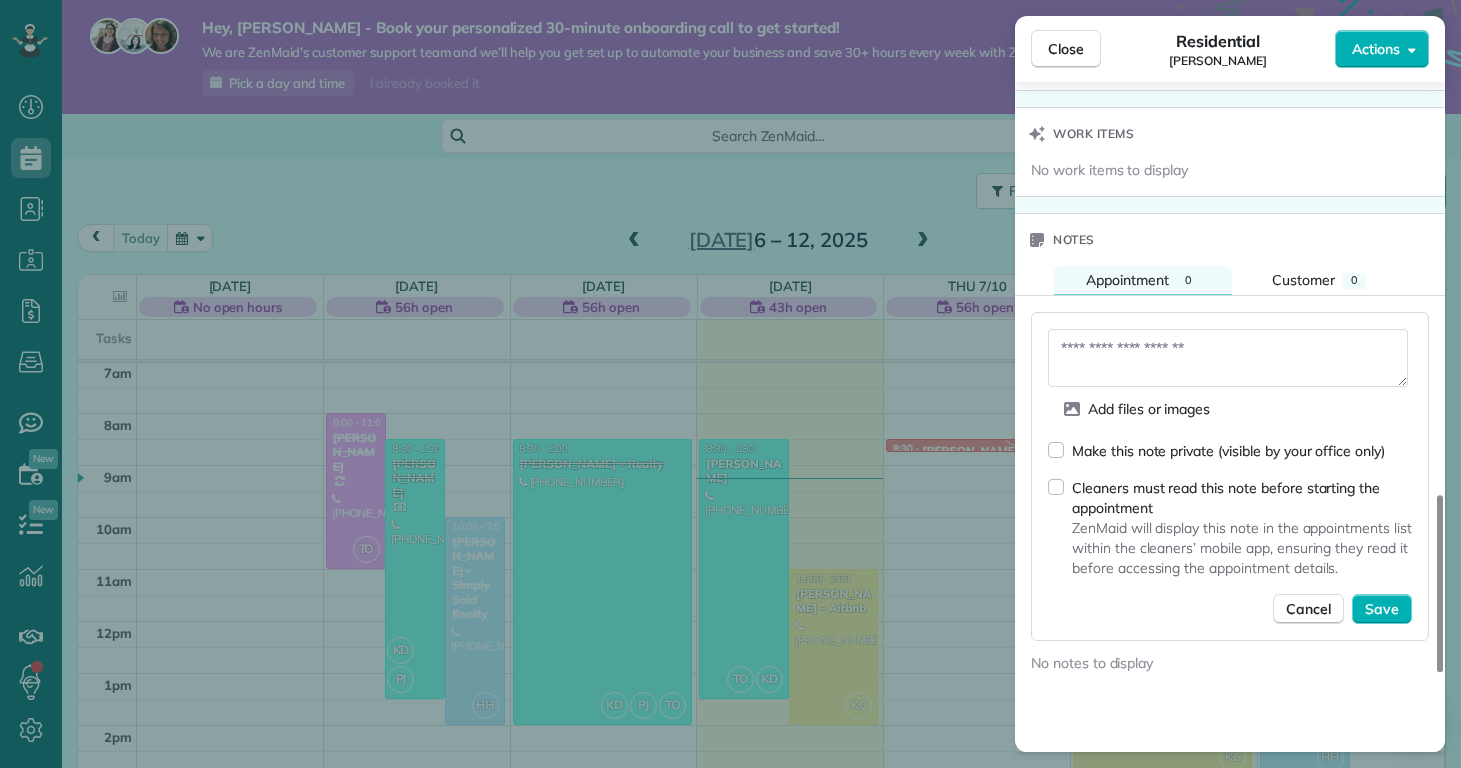 click at bounding box center (1228, 358) 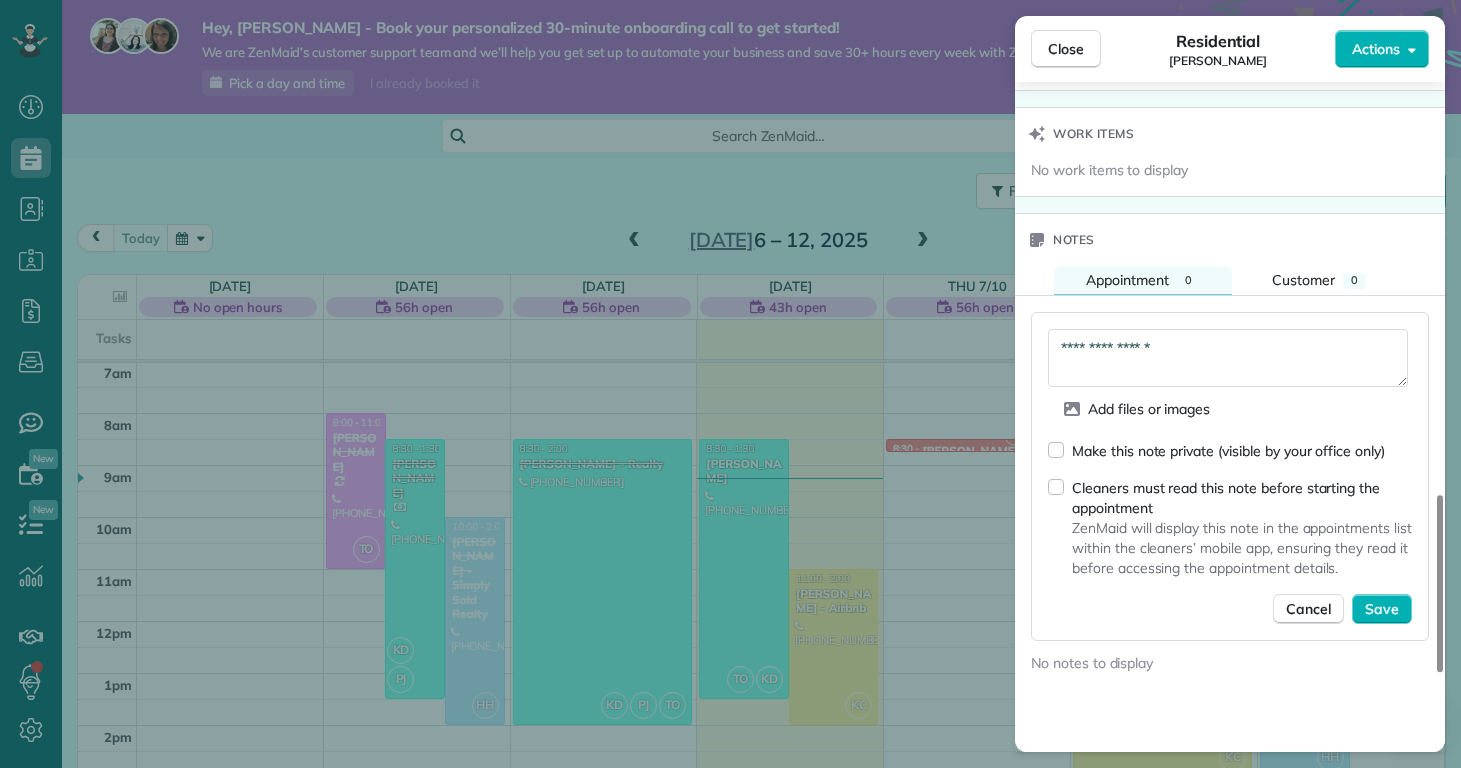 click on "**********" at bounding box center [1228, 358] 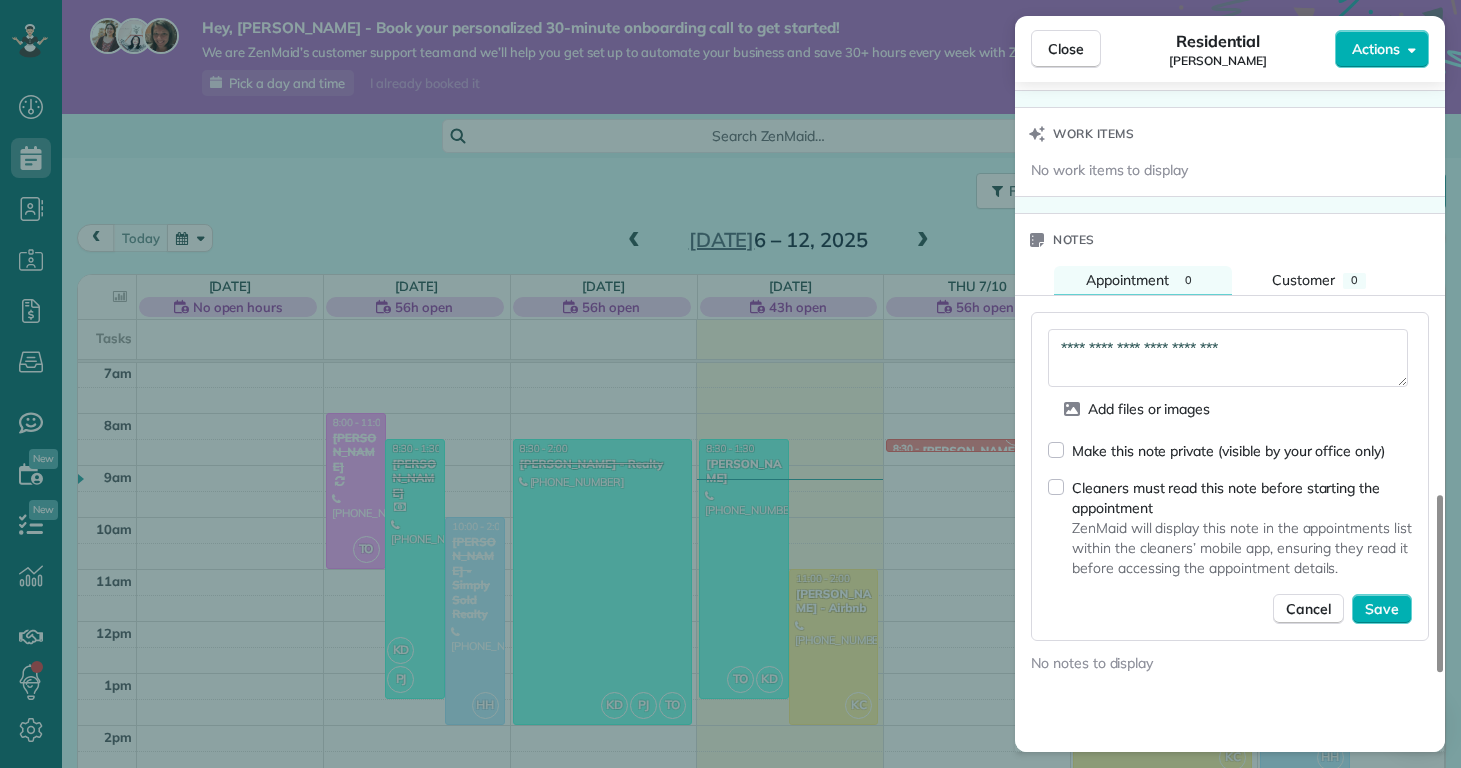 click on "**********" at bounding box center (1228, 358) 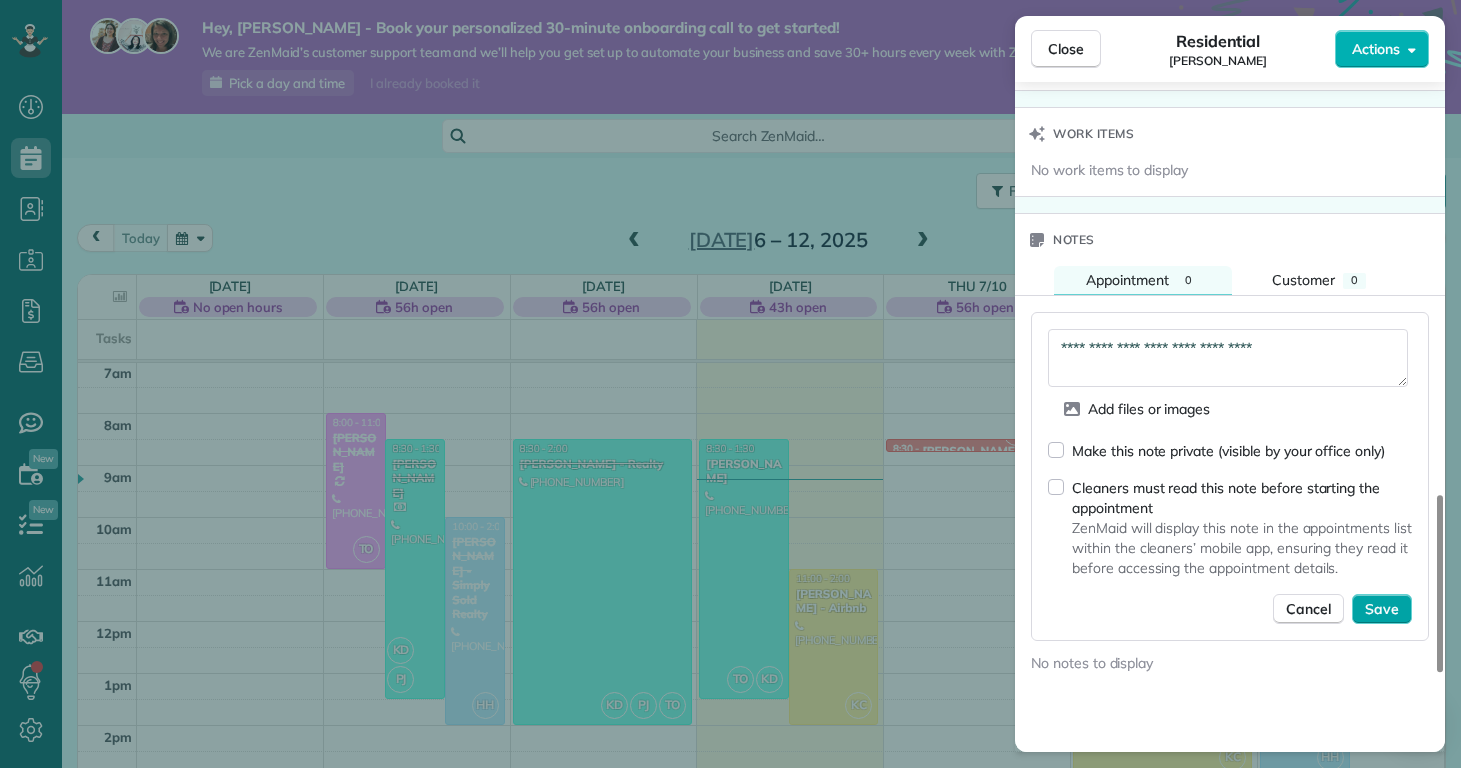 type on "**********" 